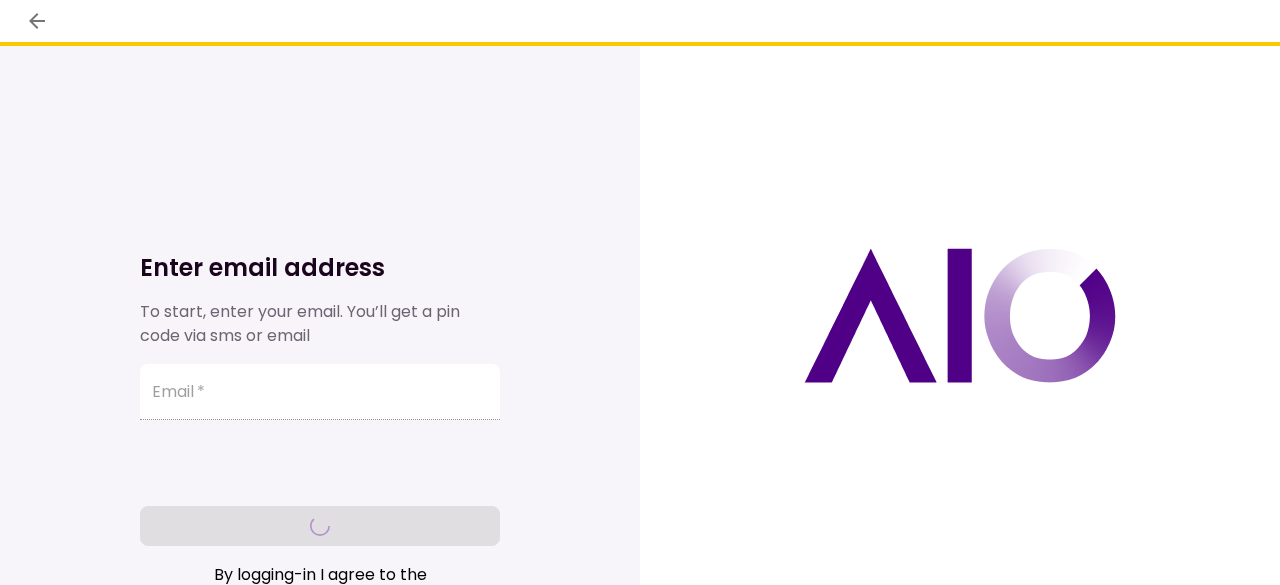 scroll, scrollTop: 0, scrollLeft: 0, axis: both 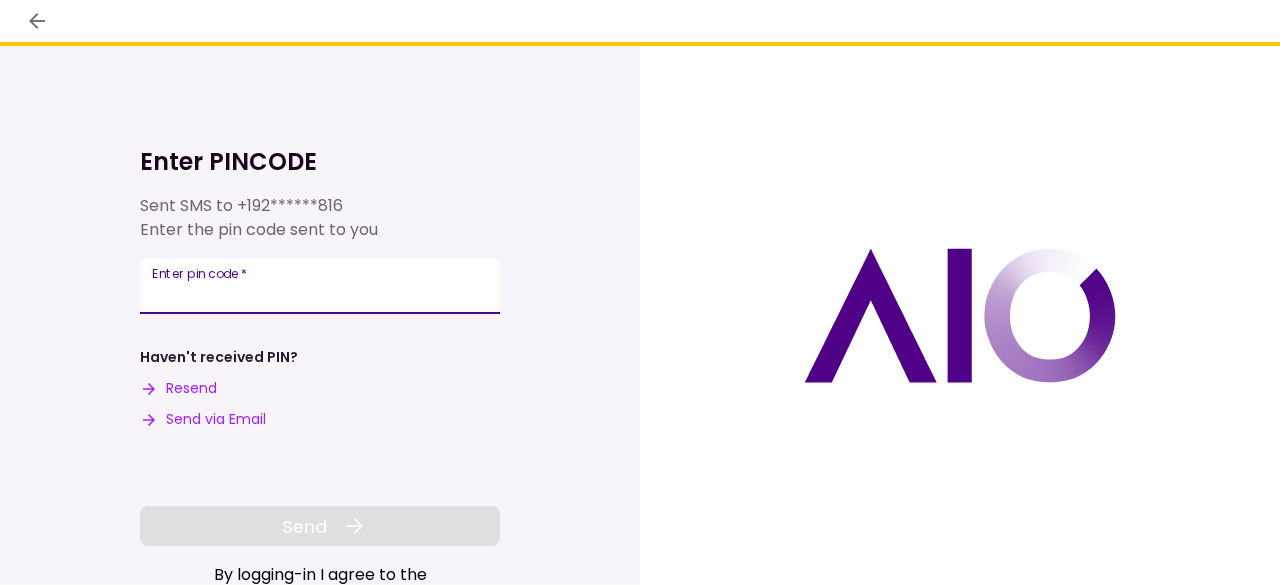 click on "Enter pin code   *" at bounding box center [320, 286] 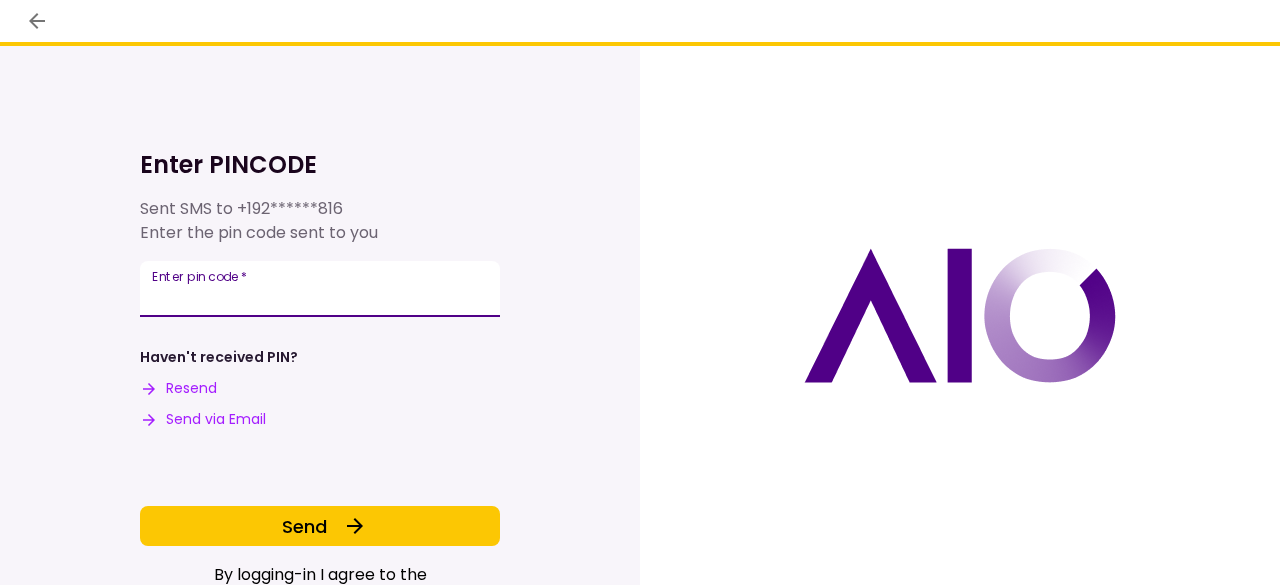 type on "******" 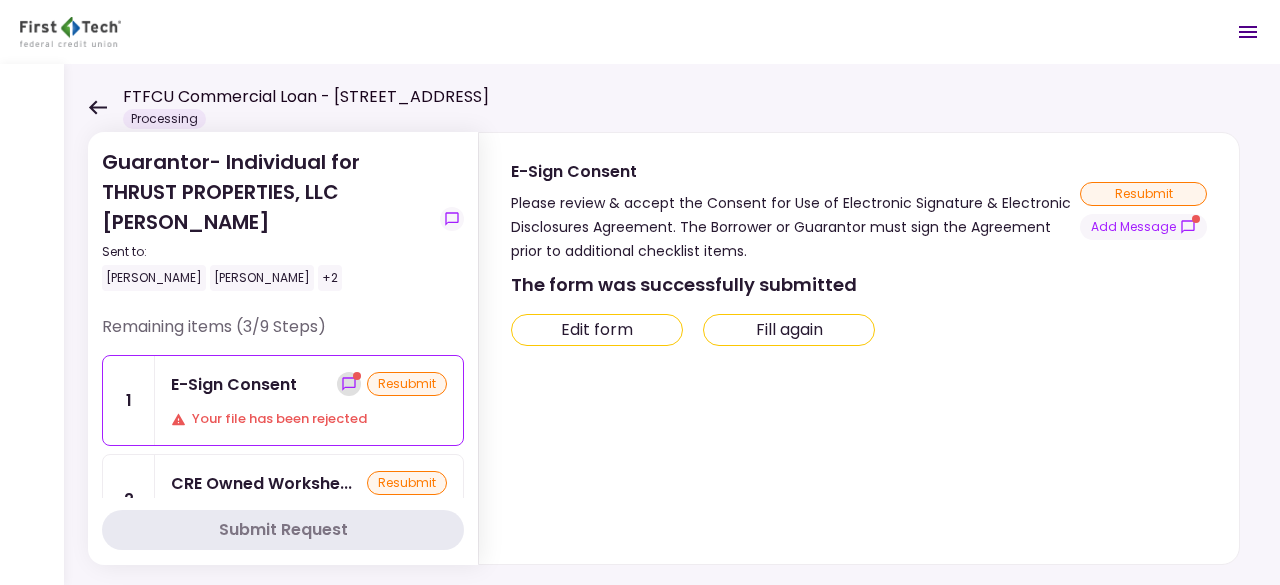 click 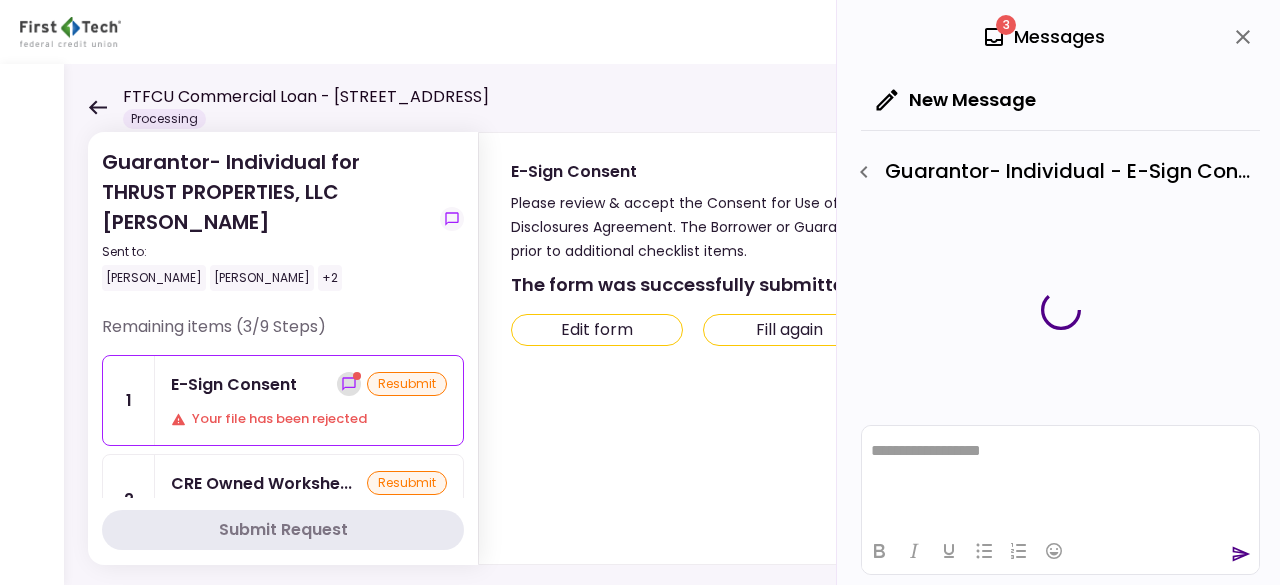 scroll, scrollTop: 0, scrollLeft: 0, axis: both 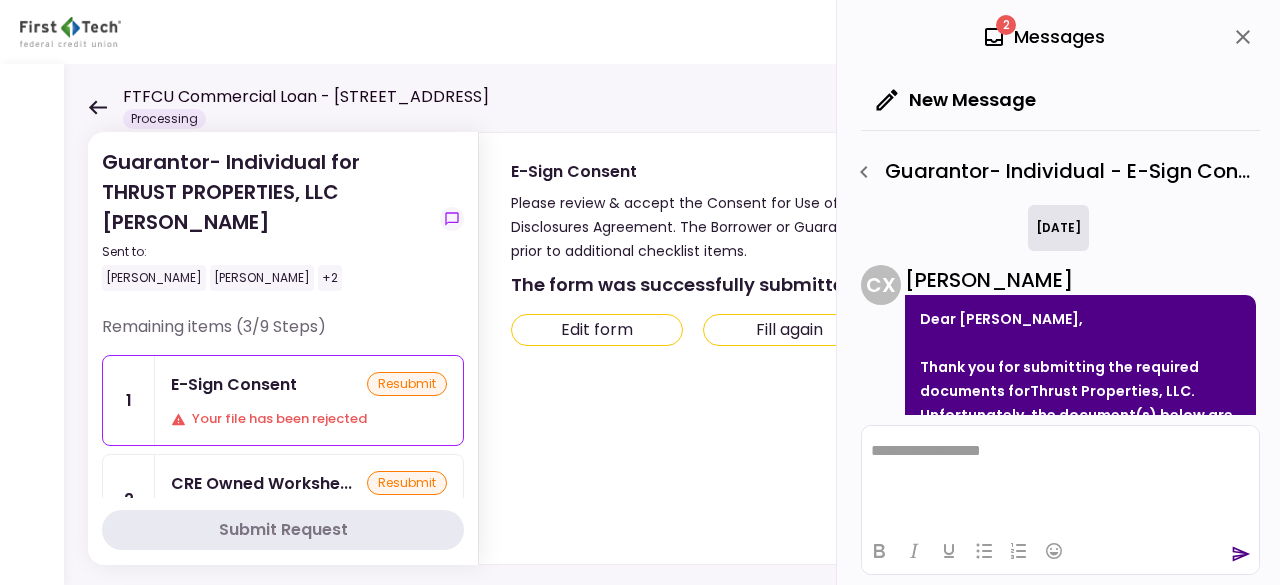 drag, startPoint x: 1255, startPoint y: 233, endPoint x: 1254, endPoint y: 254, distance: 21.023796 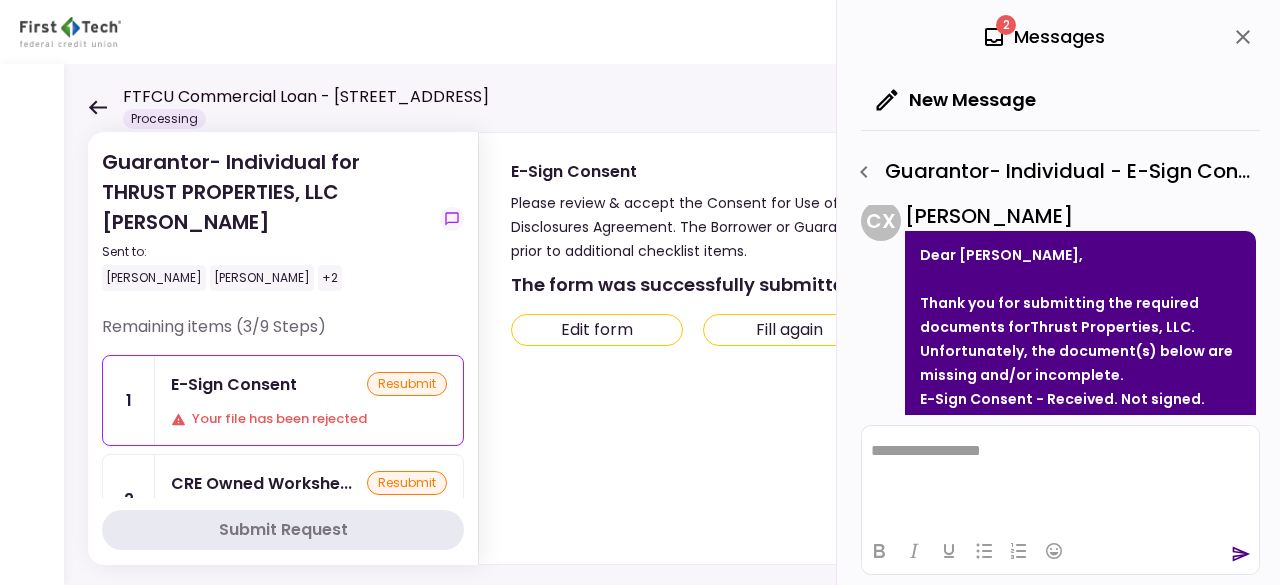 scroll, scrollTop: 48, scrollLeft: 0, axis: vertical 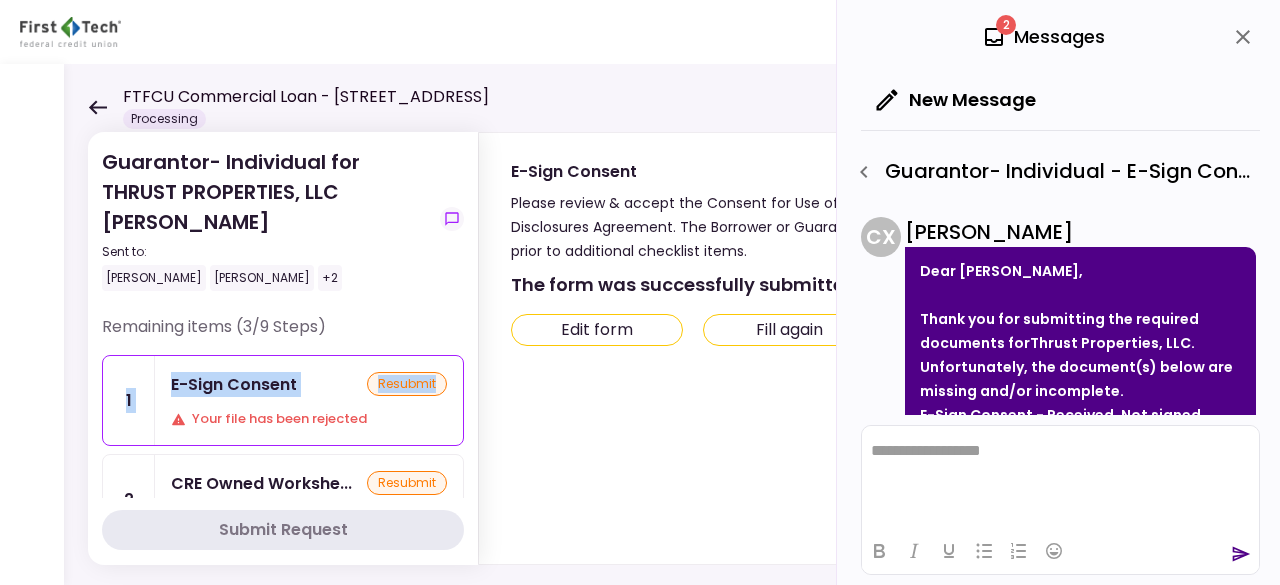 drag, startPoint x: 458, startPoint y: 340, endPoint x: 462, endPoint y: 353, distance: 13.601471 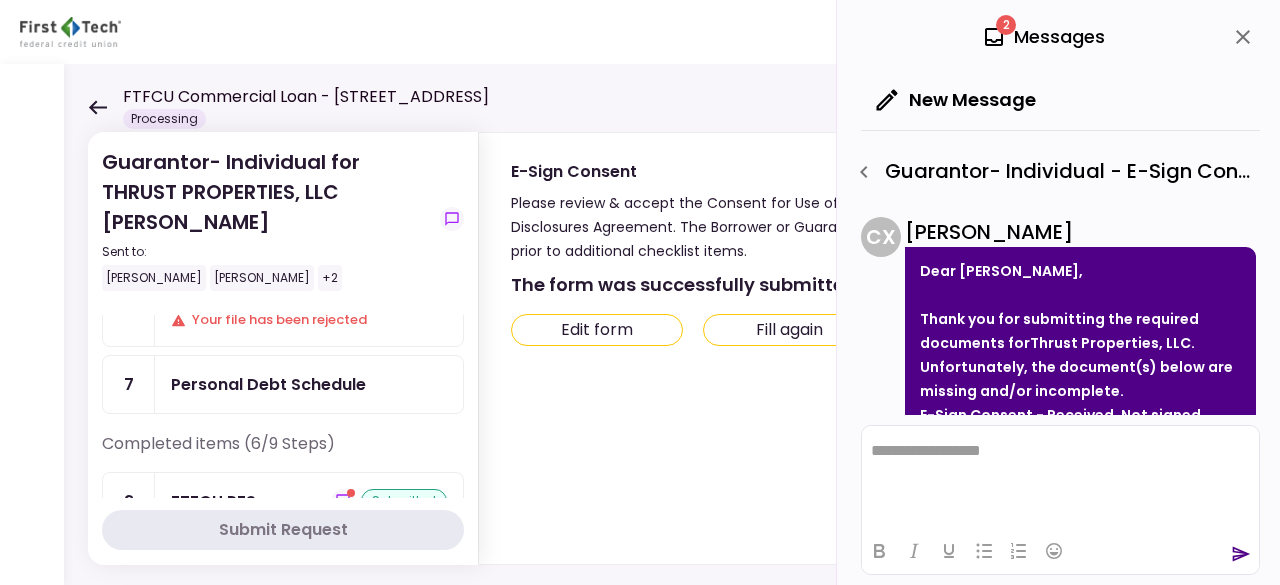 scroll, scrollTop: 316, scrollLeft: 0, axis: vertical 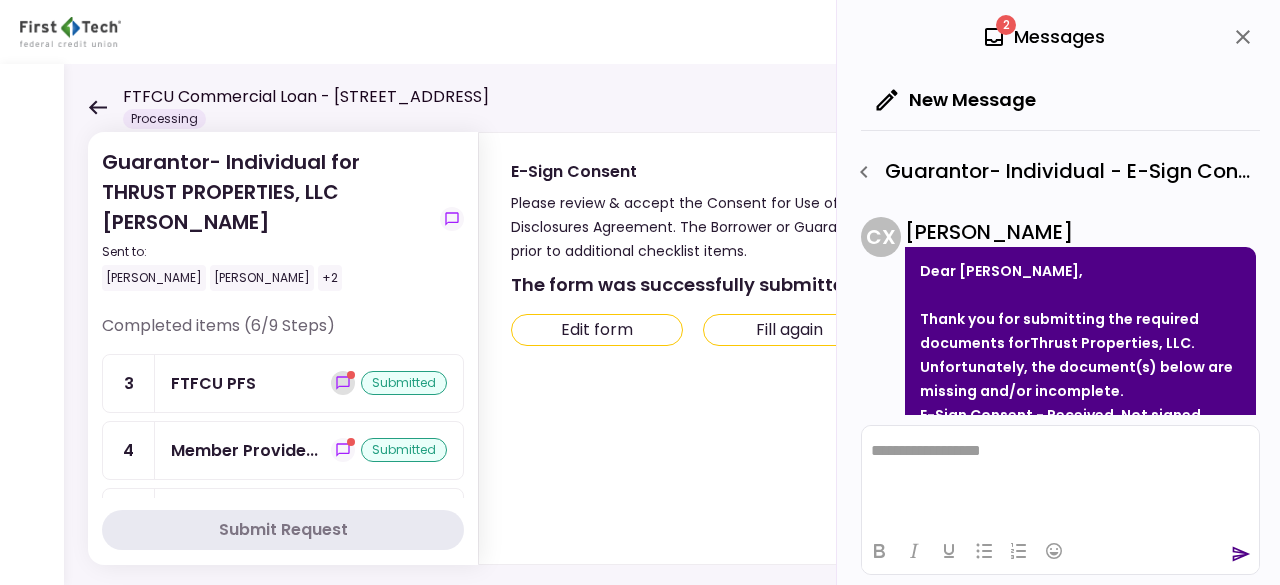 click 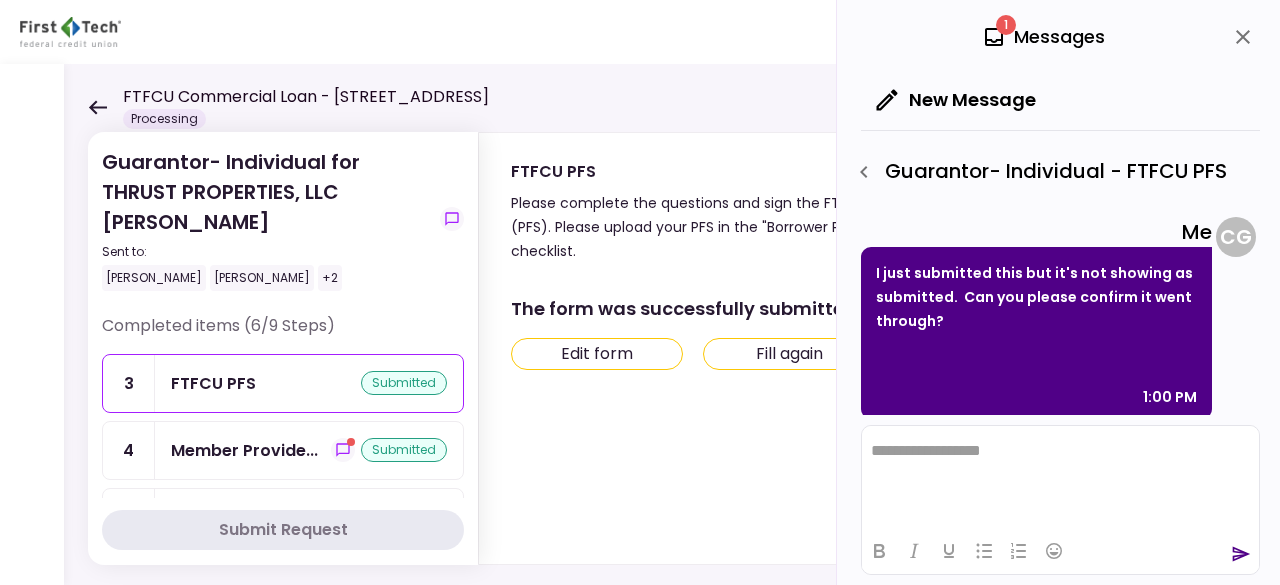 scroll, scrollTop: 200, scrollLeft: 0, axis: vertical 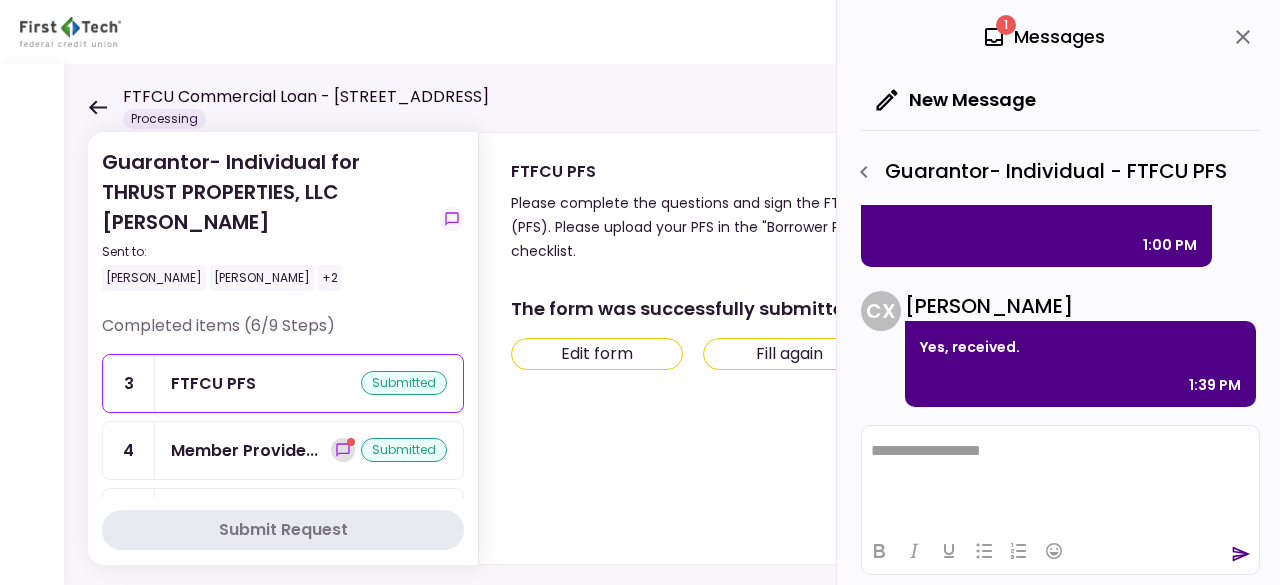 click 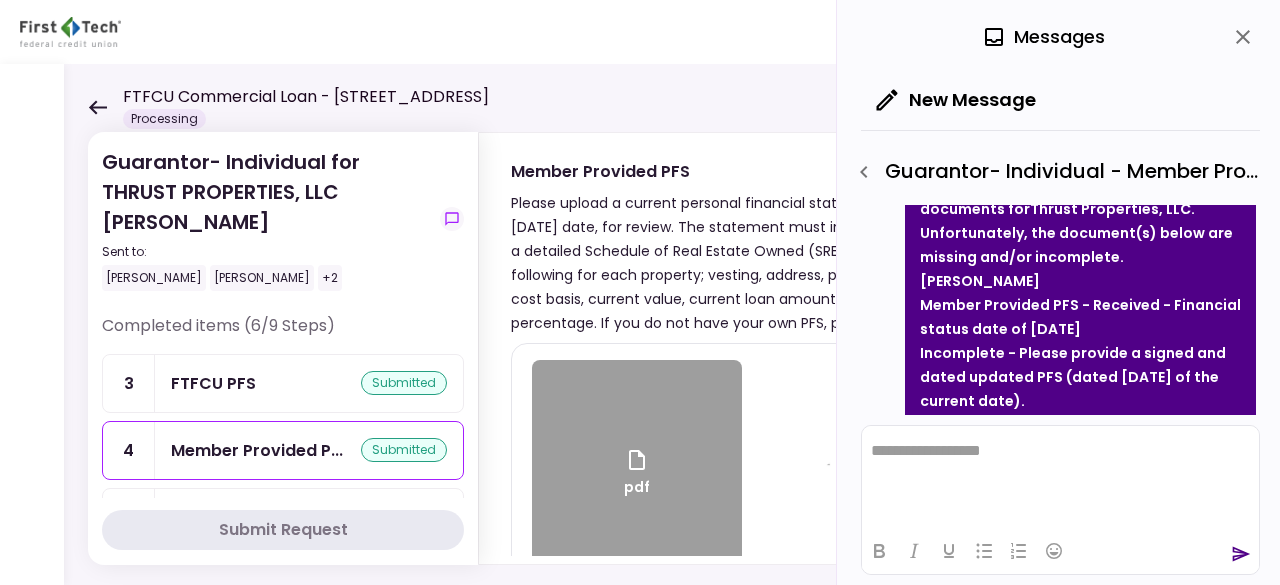 scroll, scrollTop: 868, scrollLeft: 0, axis: vertical 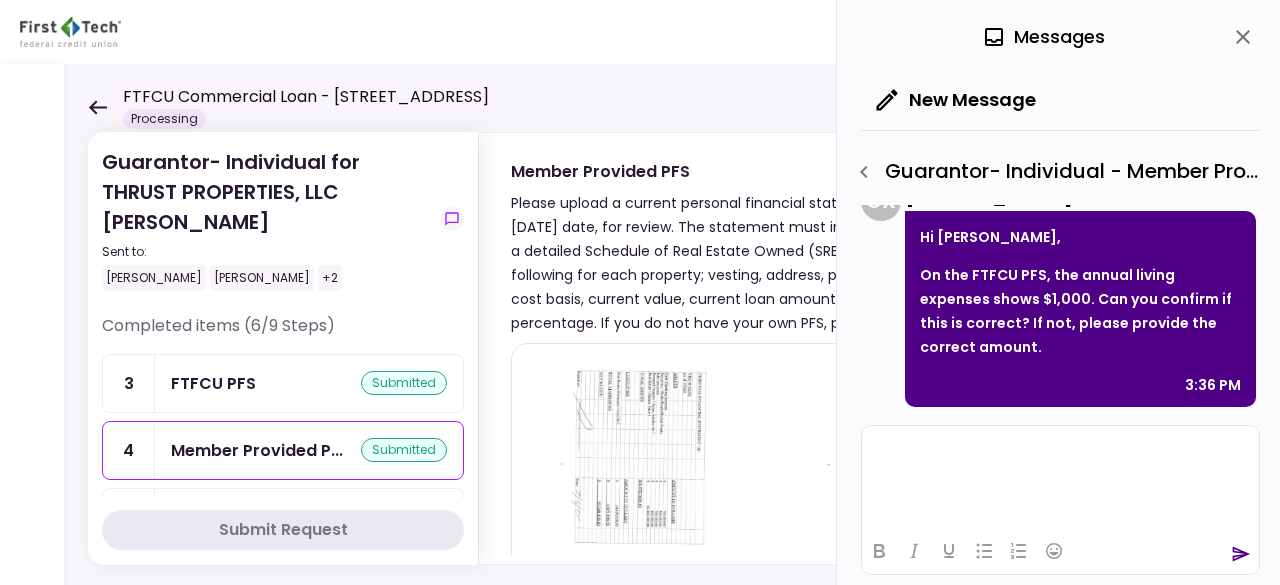 type 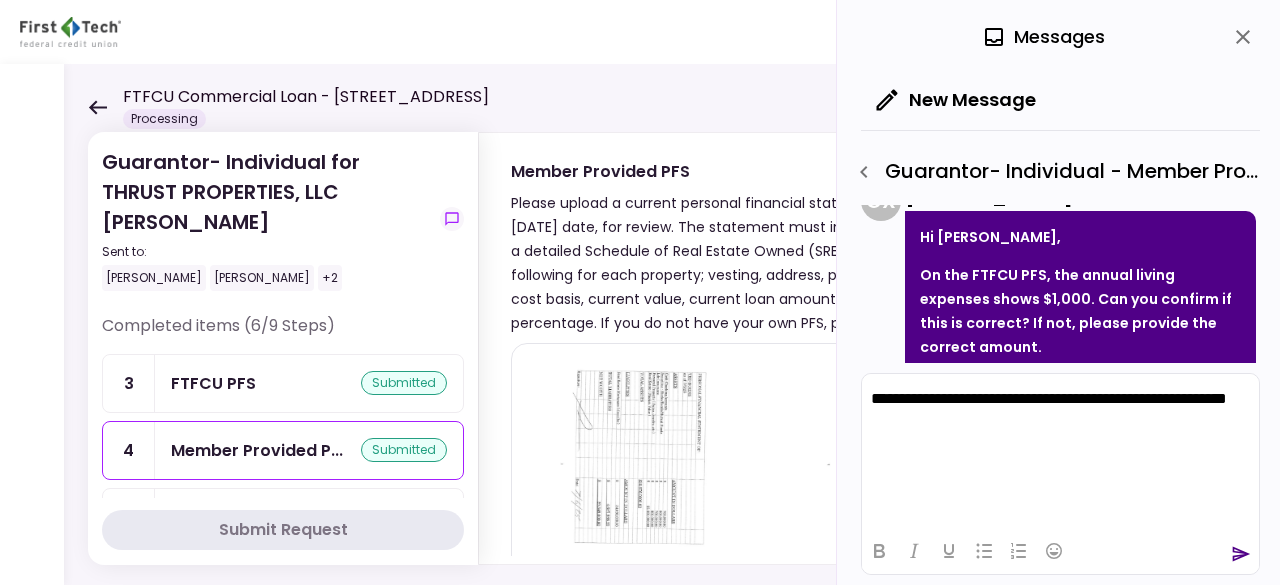 click 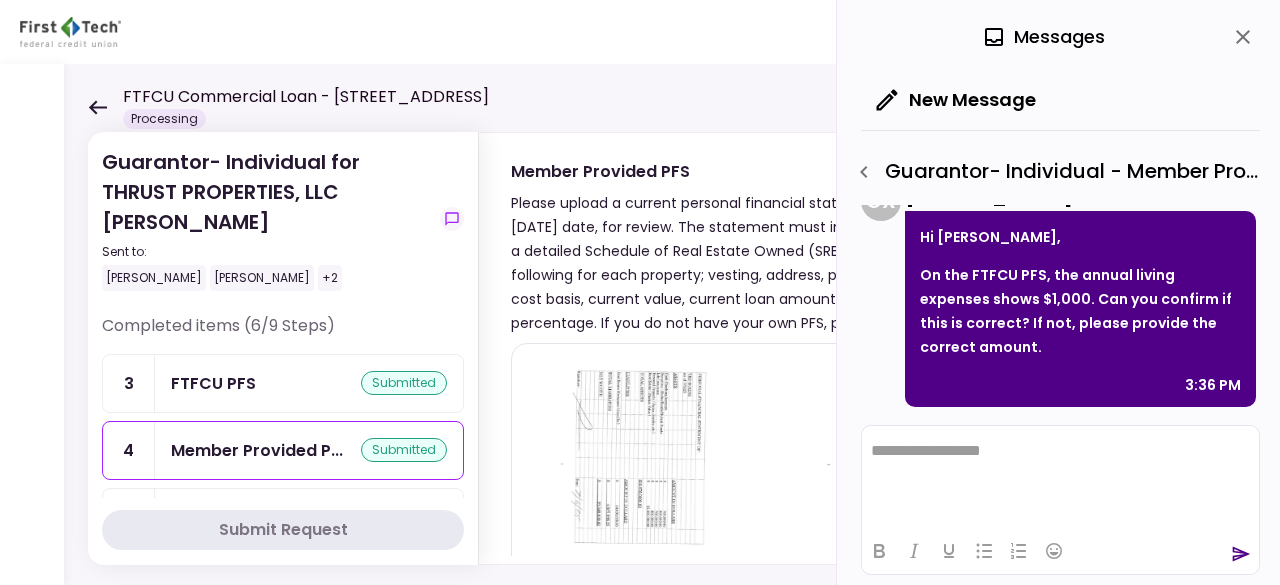 scroll, scrollTop: 1070, scrollLeft: 0, axis: vertical 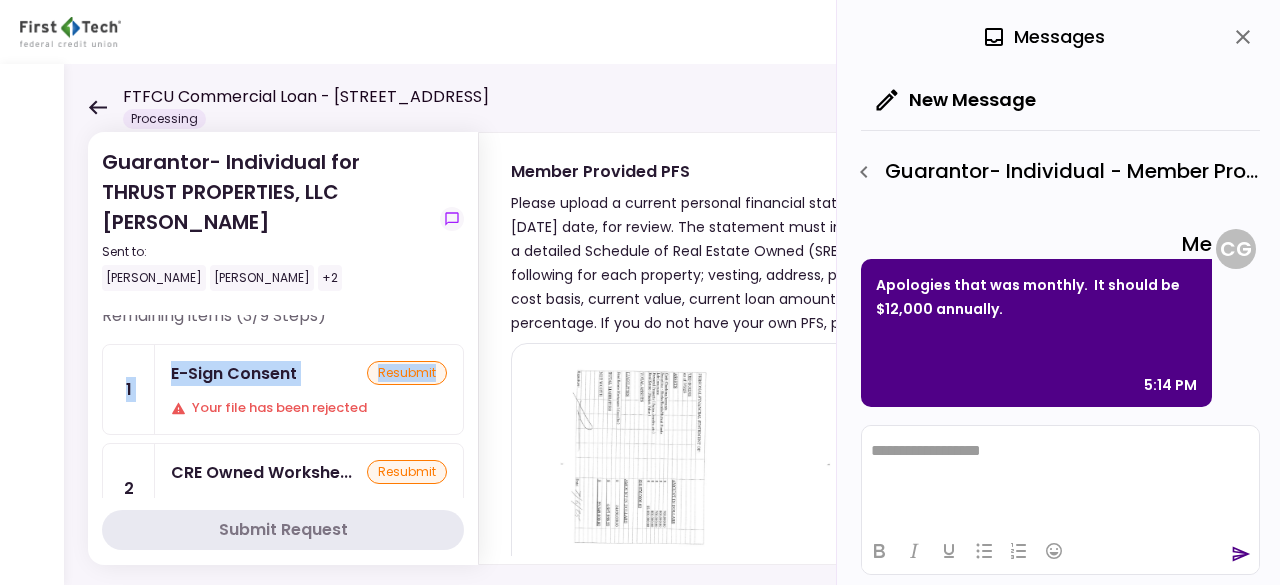 click on "E-Sign Consent resubmit Your file has been rejected" at bounding box center [309, 389] 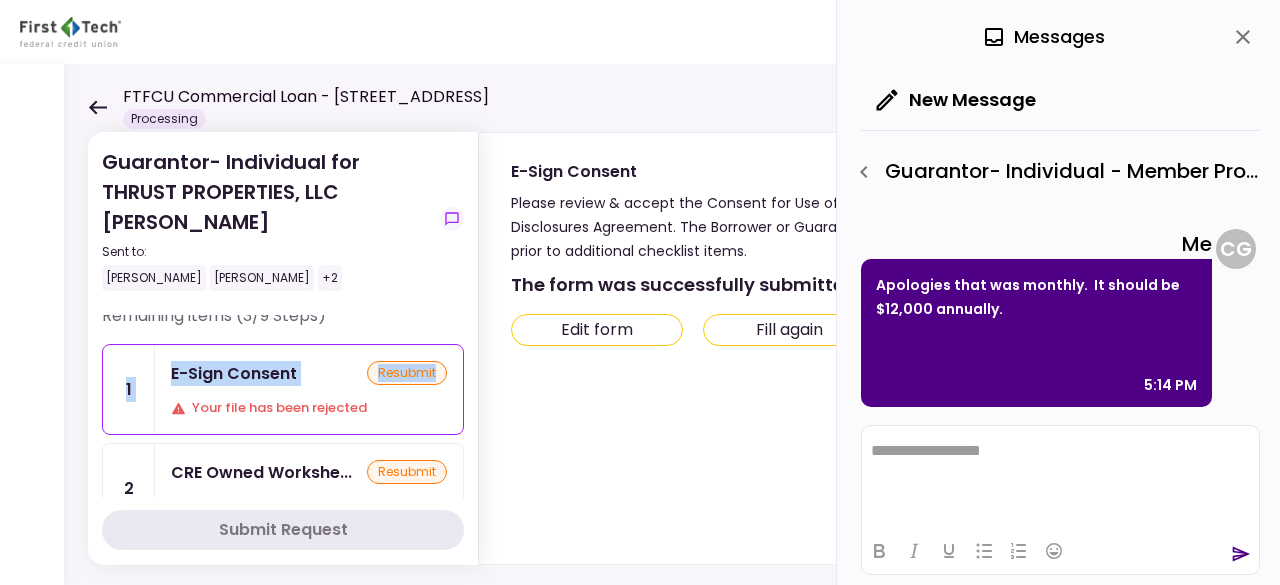 click on "Edit form" at bounding box center [597, 330] 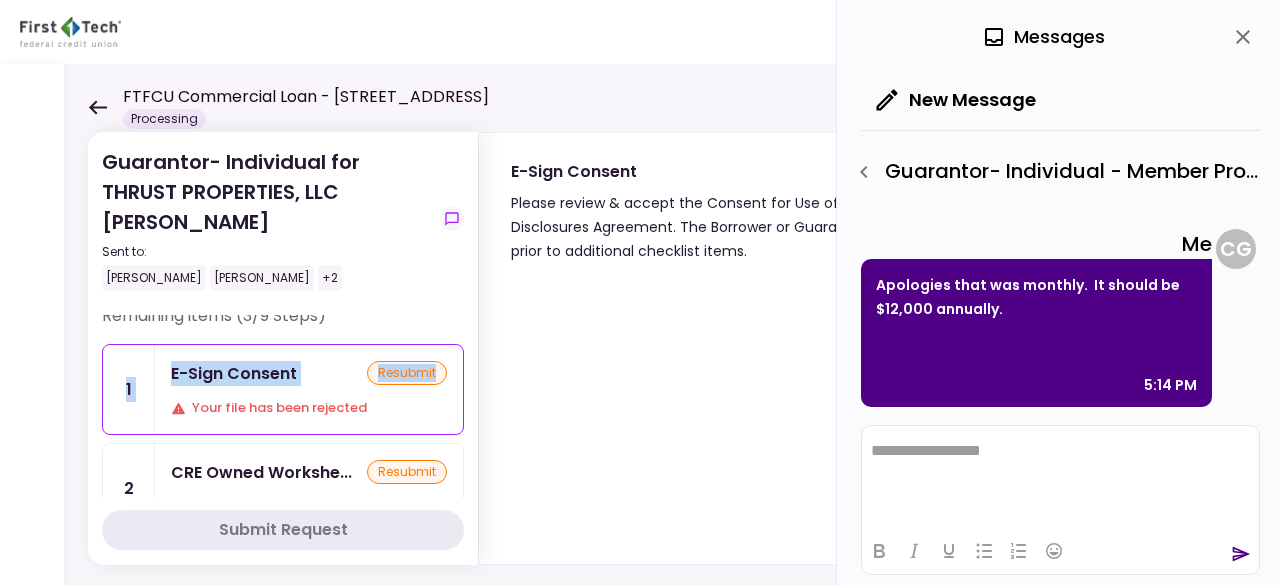 type on "***" 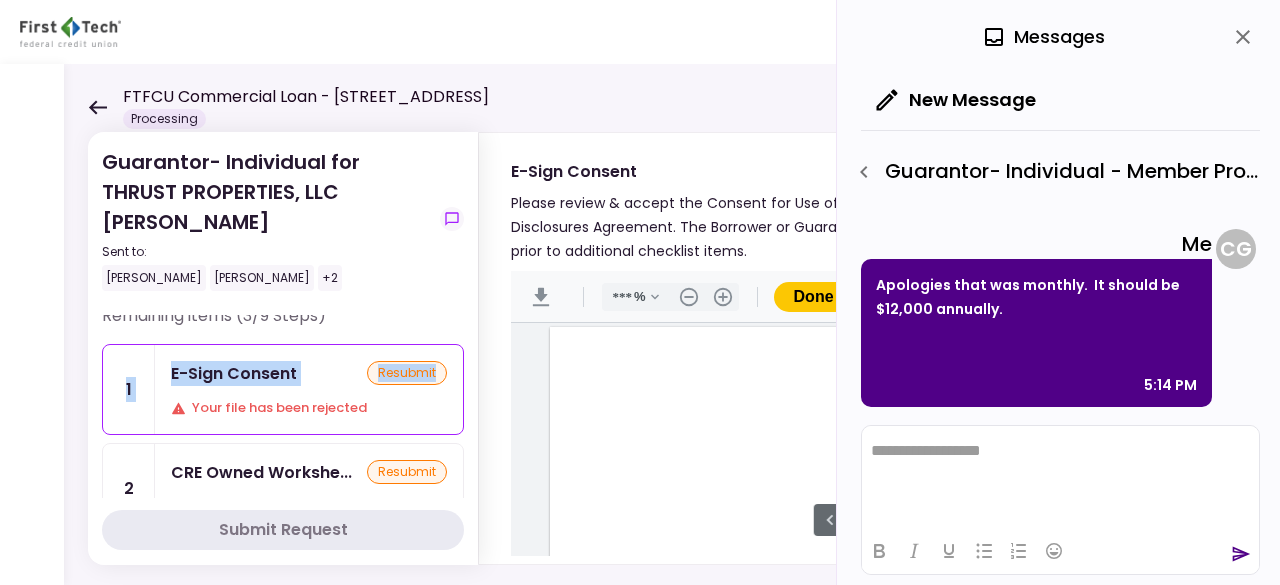 scroll, scrollTop: 3, scrollLeft: 0, axis: vertical 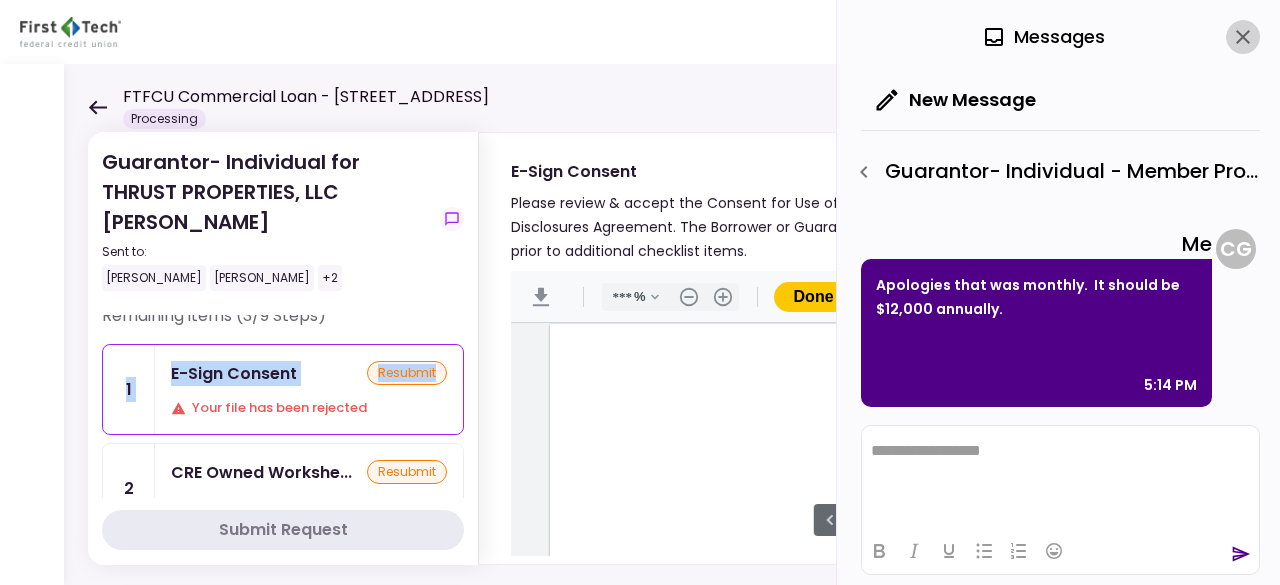 click 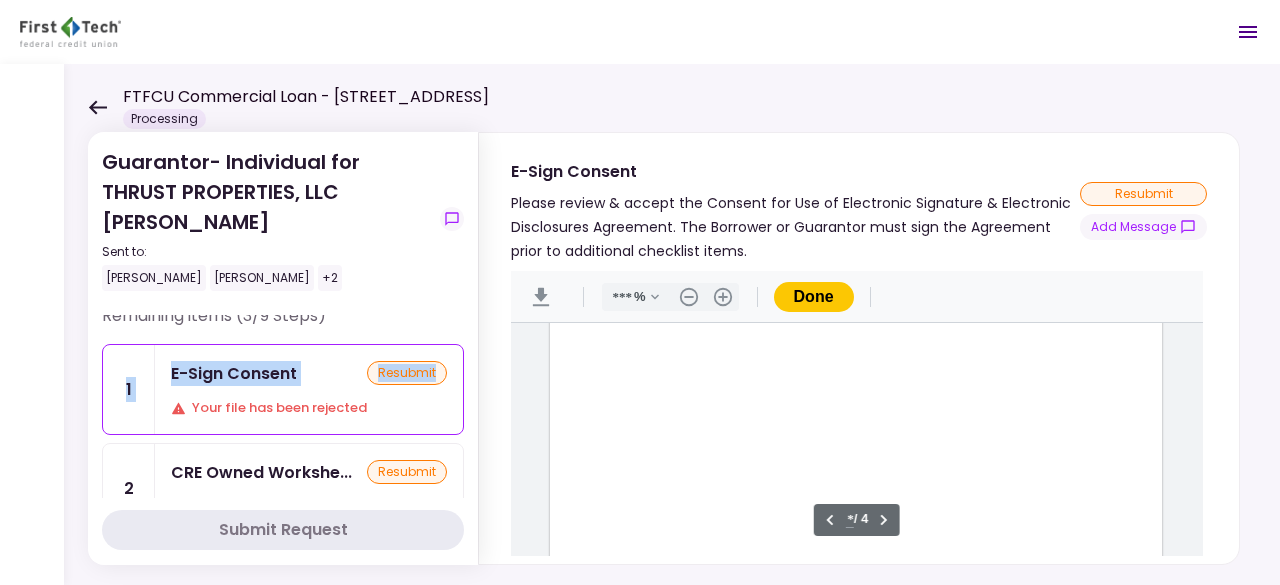 type on "*" 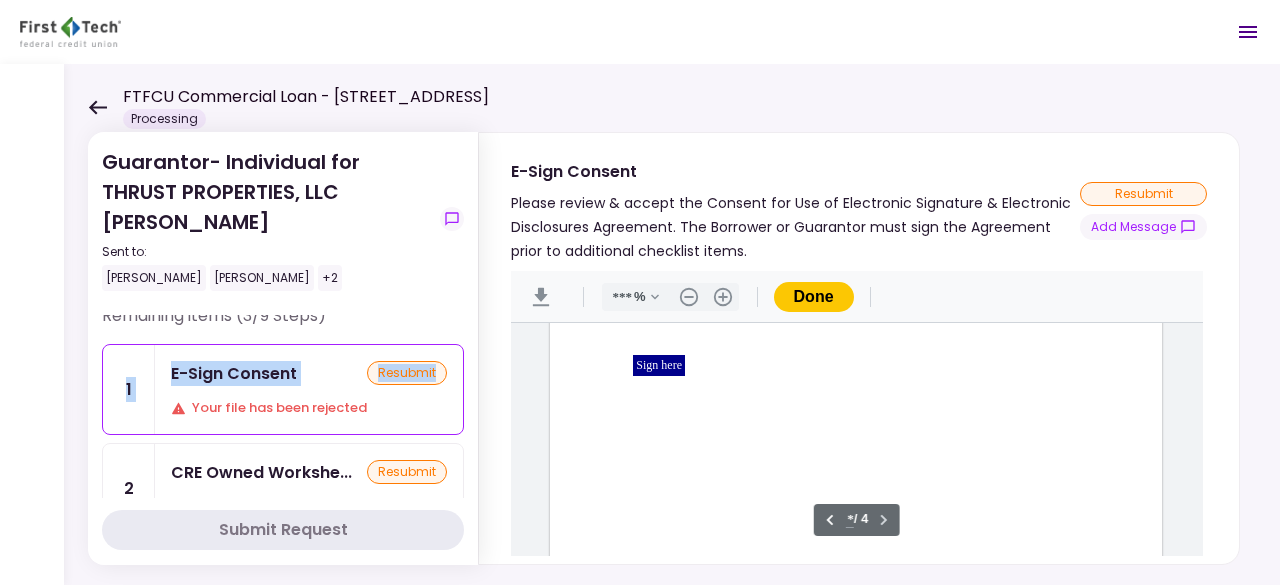 scroll, scrollTop: 2800, scrollLeft: 0, axis: vertical 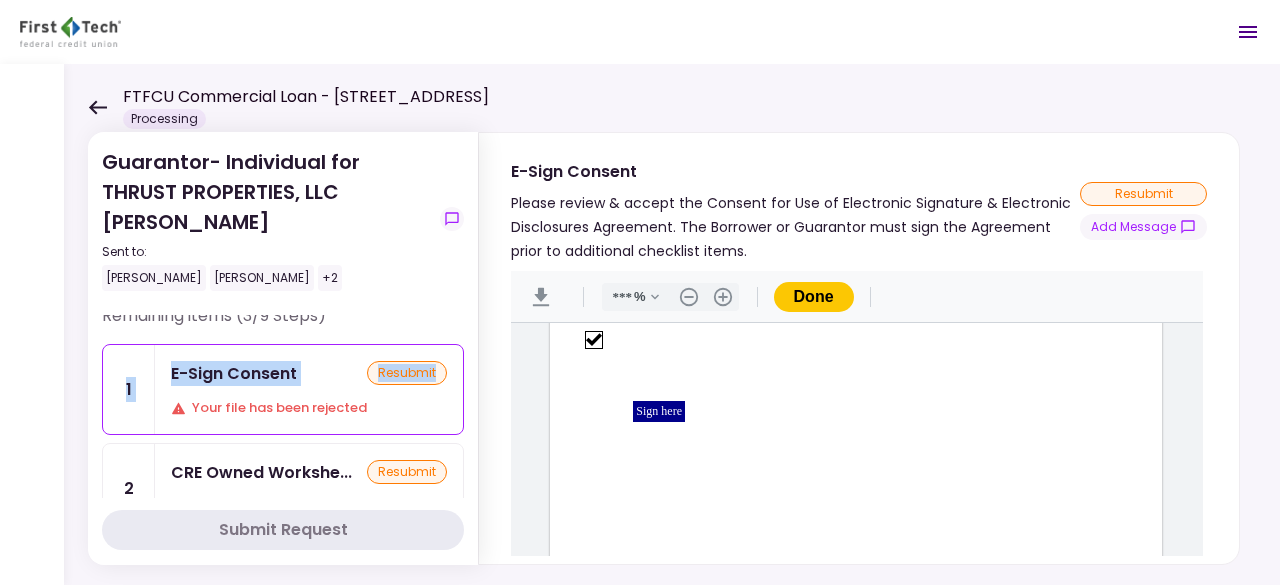 click on "Sign here" at bounding box center (659, 411) 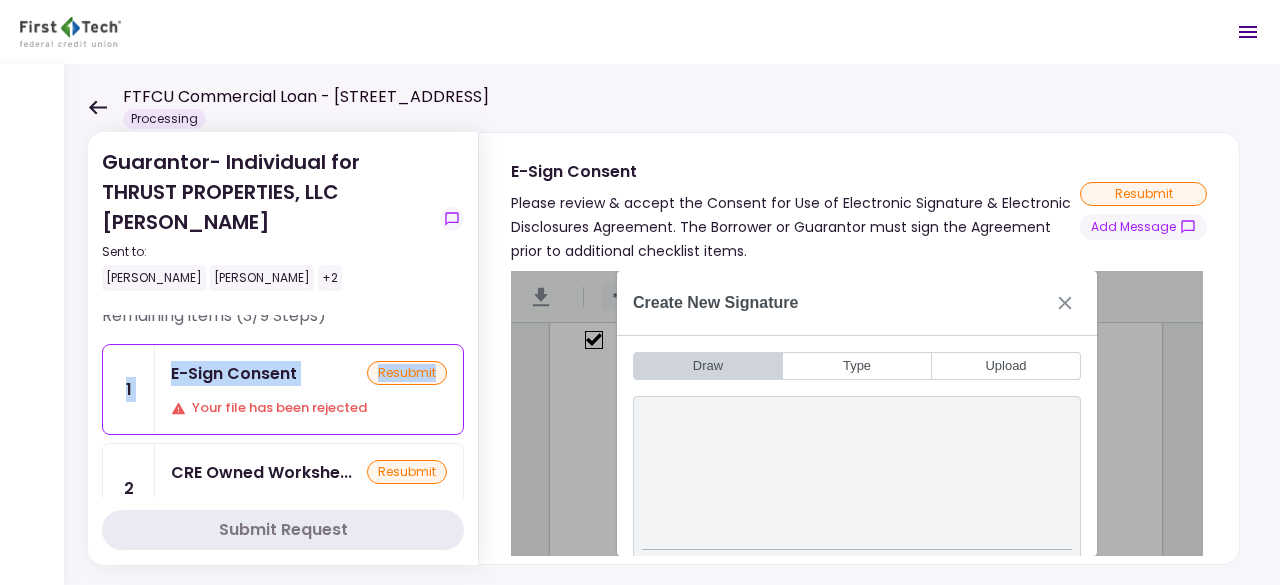 drag, startPoint x: 1194, startPoint y: 537, endPoint x: 1192, endPoint y: 550, distance: 13.152946 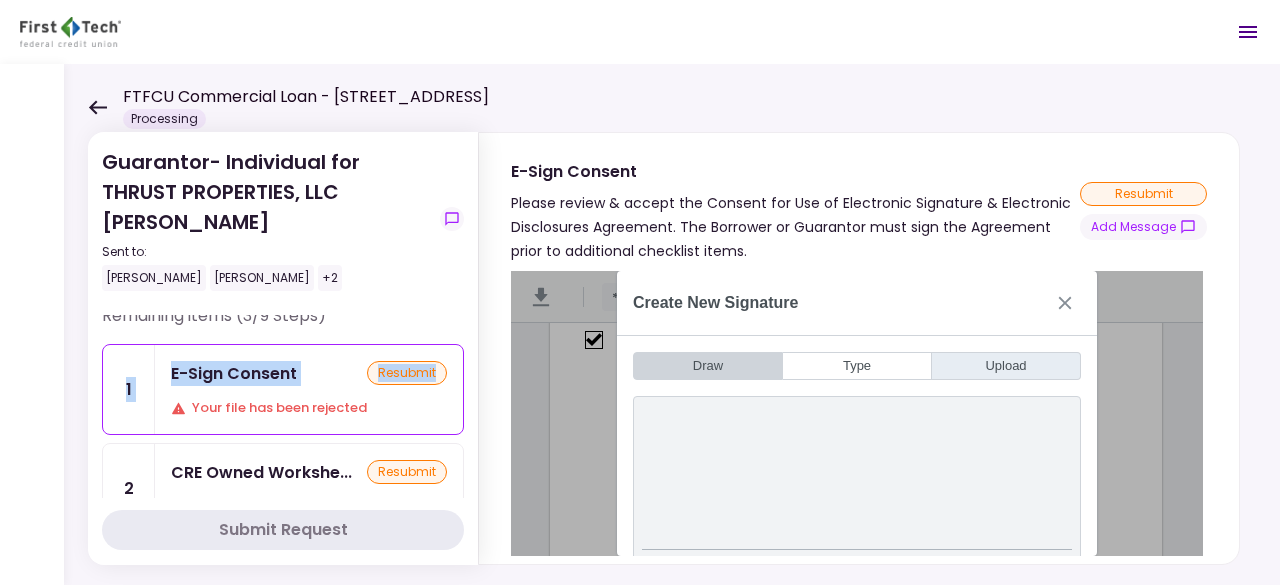 click on "Upload" at bounding box center [1006, 366] 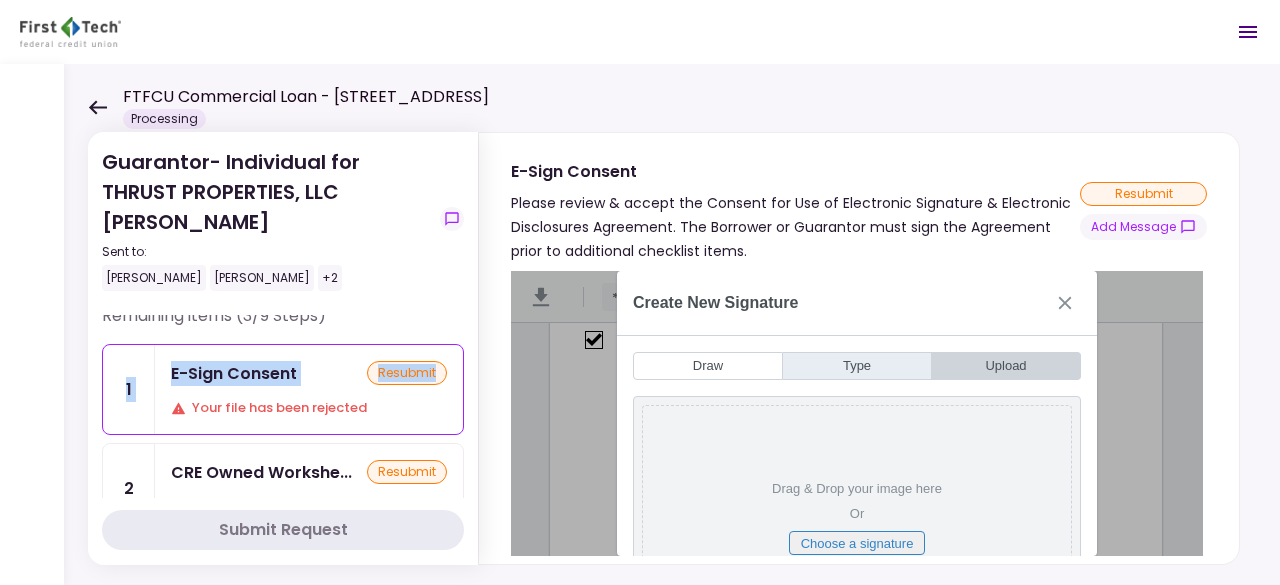 click on "Create New Signature" at bounding box center [715, 303] 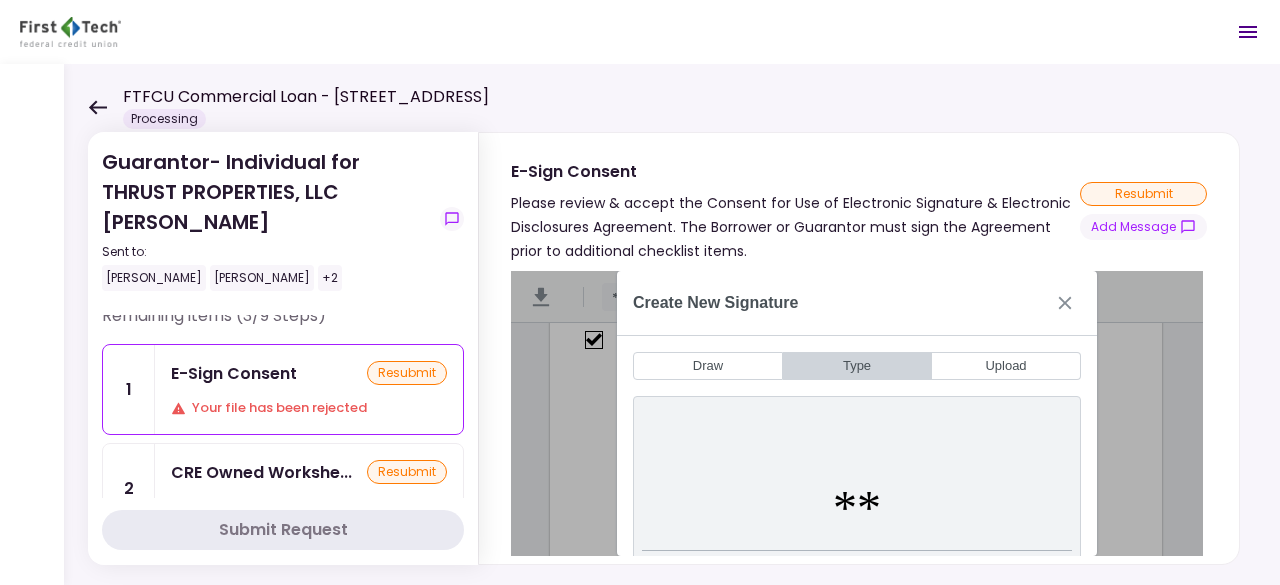 type on "*" 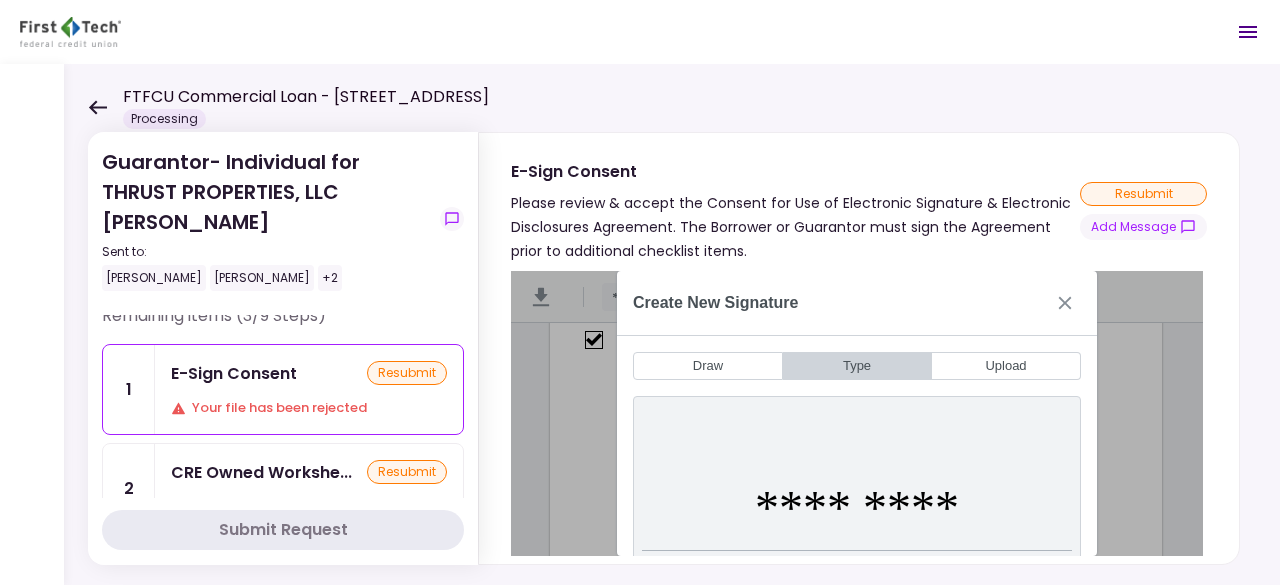 type on "*********" 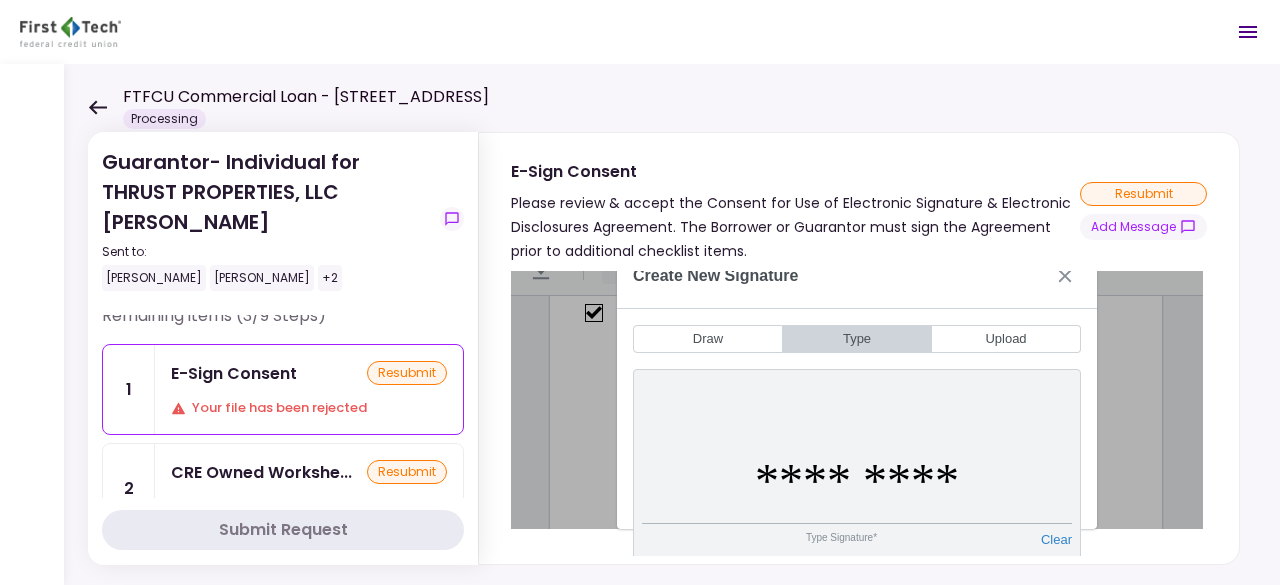 type 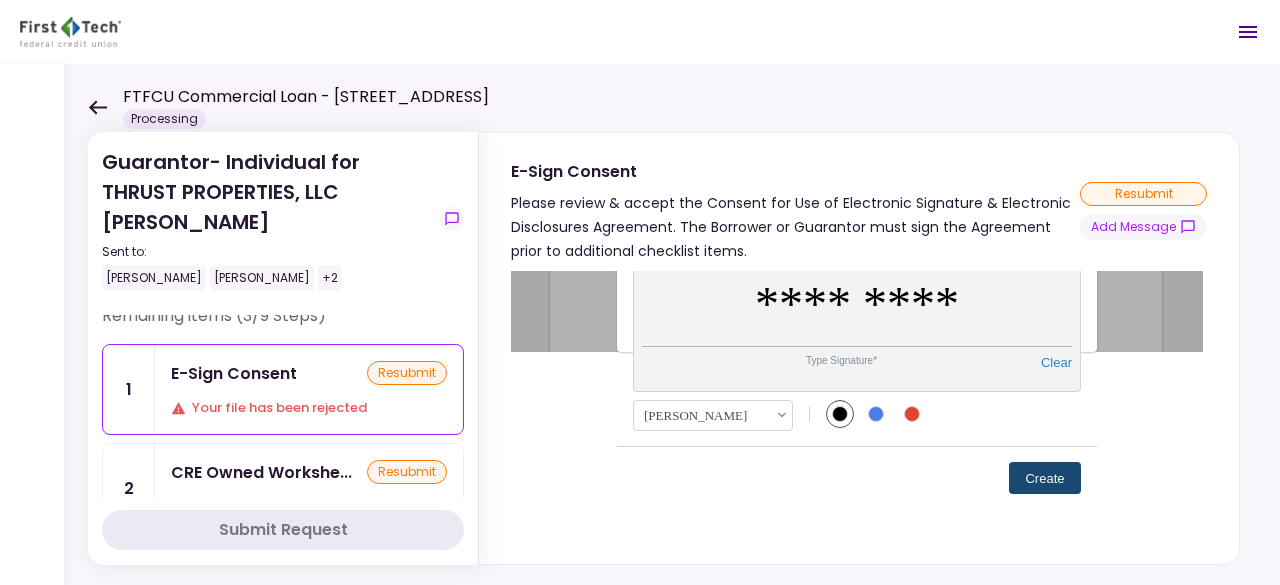 click on "Create" at bounding box center [1045, 478] 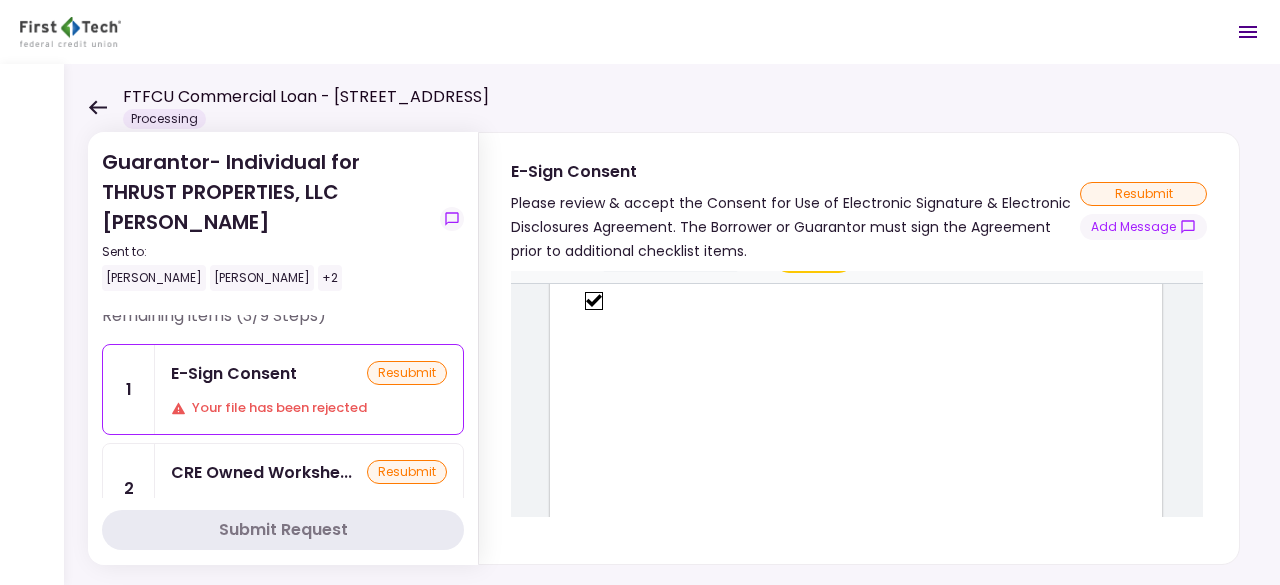 scroll, scrollTop: 38, scrollLeft: 0, axis: vertical 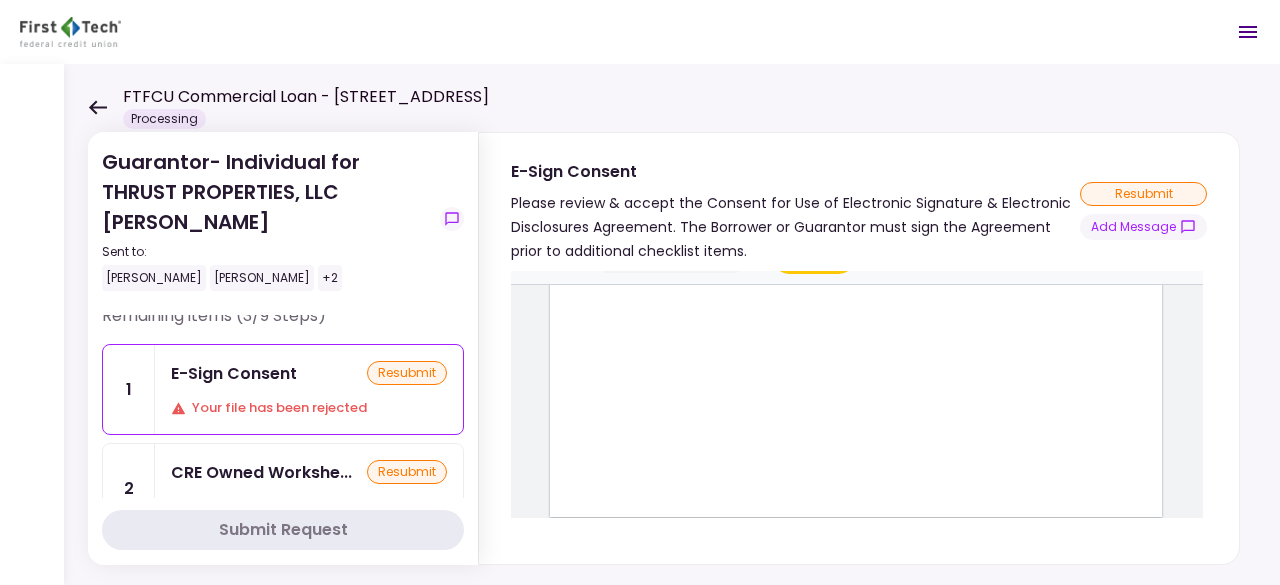 click on "resubmit" at bounding box center [1143, 194] 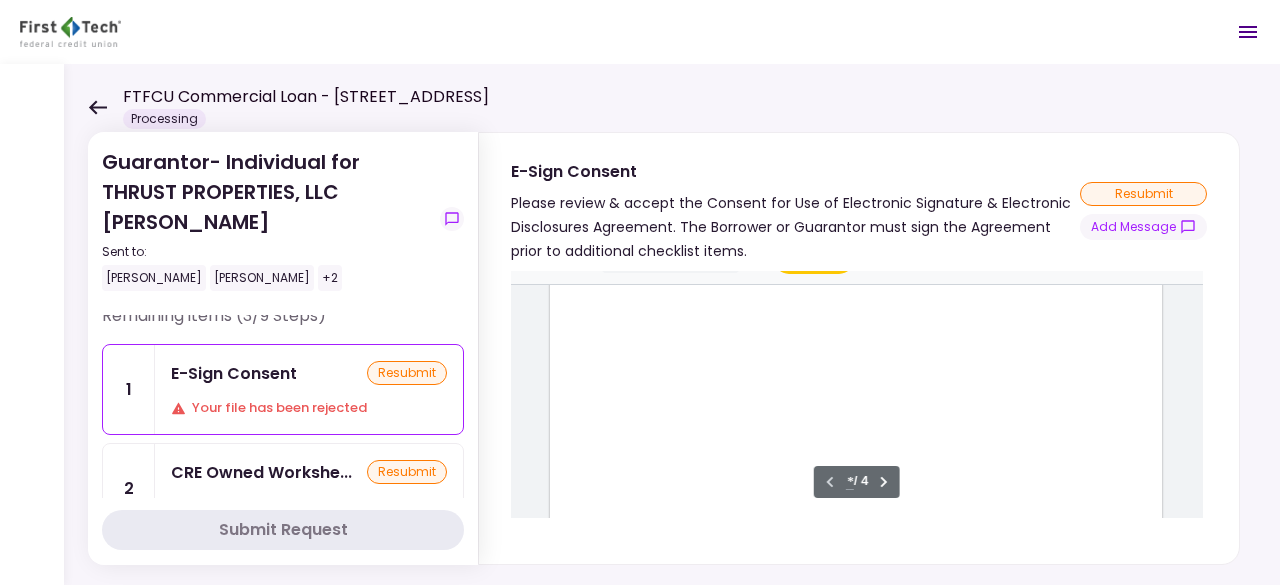 scroll, scrollTop: 0, scrollLeft: 0, axis: both 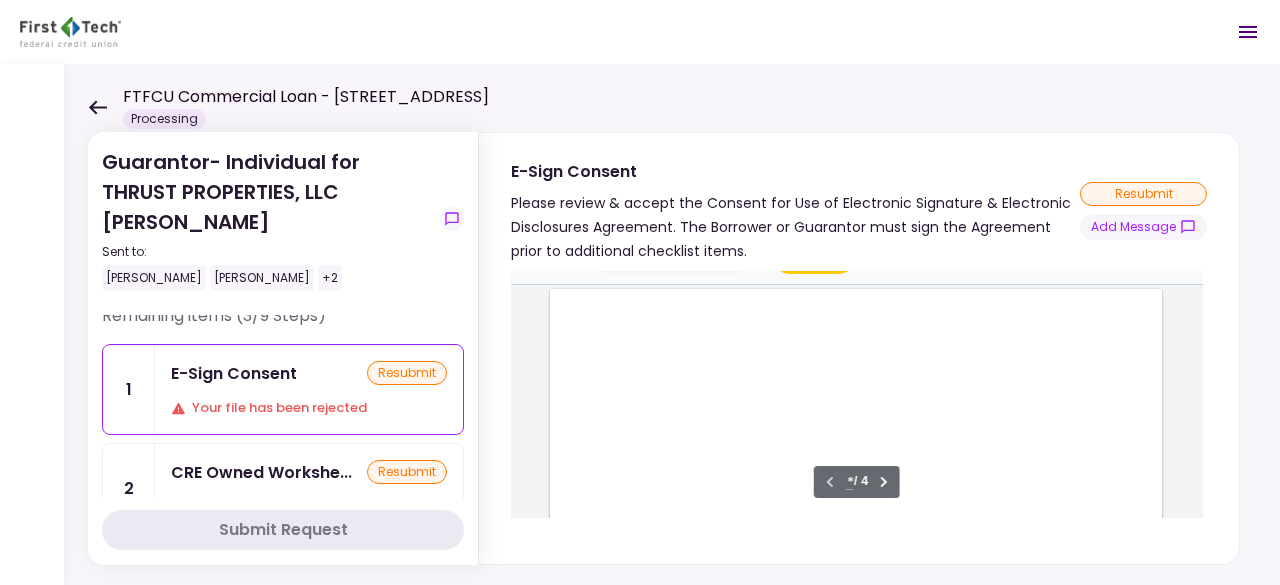 click at bounding box center [859, 413] 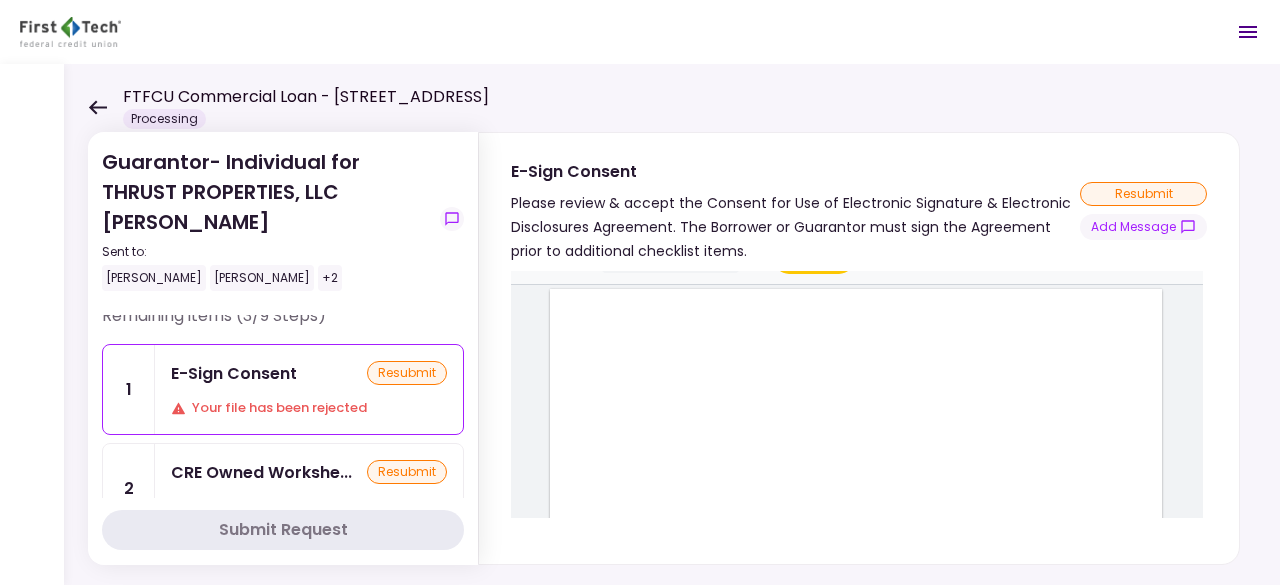 click at bounding box center (859, 413) 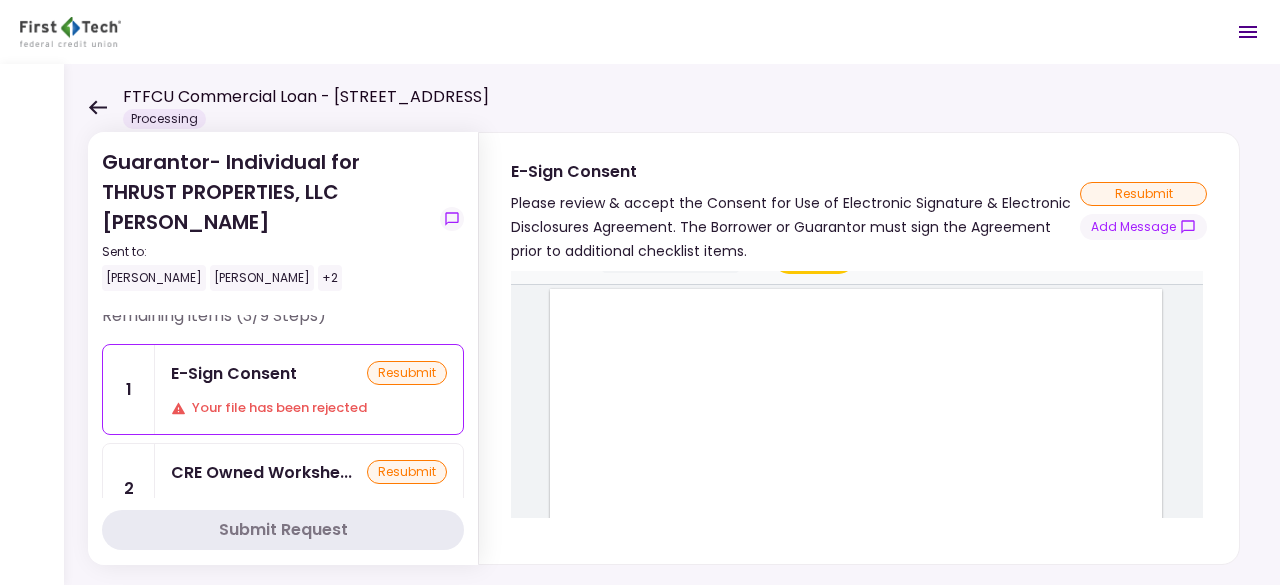 click on ".cls-1{fill:#abb0c4;} icon - header - download *** % .cls-1{fill:#abb0c4;} icon - chevron - down .cls-1{fill:#abb0c4;} icon - header - zoom - out - line Current zoom is   100 % .cls-1{fill:#abb0c4;} icon - header - zoom - in - line Done" at bounding box center (857, 258) 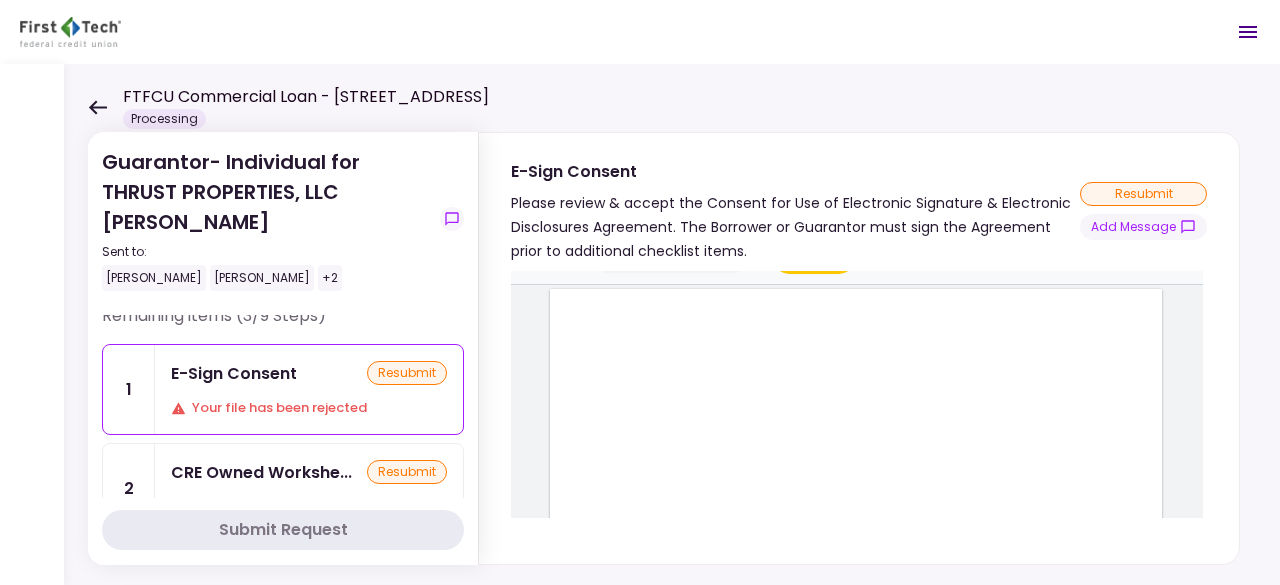 click on ".cls-1{fill:#abb0c4;} icon - header - download *** % .cls-1{fill:#abb0c4;} icon - chevron - down .cls-1{fill:#abb0c4;} icon - header - zoom - out - line Current zoom is   100 % .cls-1{fill:#abb0c4;} icon - header - zoom - in - line Done" at bounding box center (857, 258) 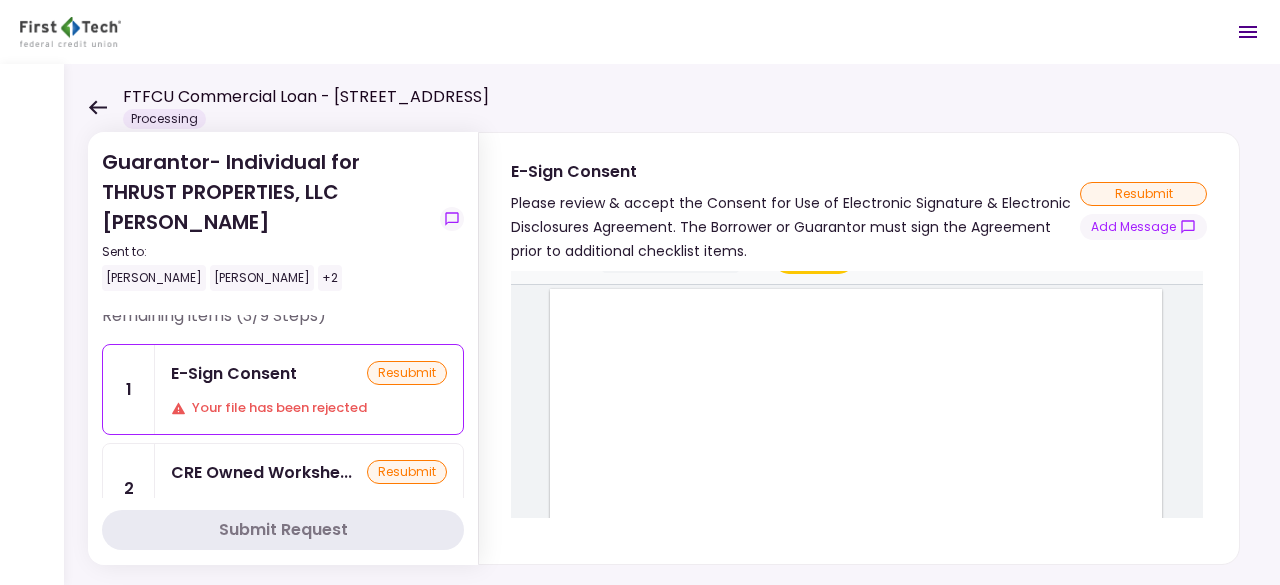 click on ".cls-1{fill:#abb0c4;} icon - header - download *** % .cls-1{fill:#abb0c4;} icon - chevron - down .cls-1{fill:#abb0c4;} icon - header - zoom - out - line Current zoom is   100 % .cls-1{fill:#abb0c4;} icon - header - zoom - in - line Done" at bounding box center [857, 258] 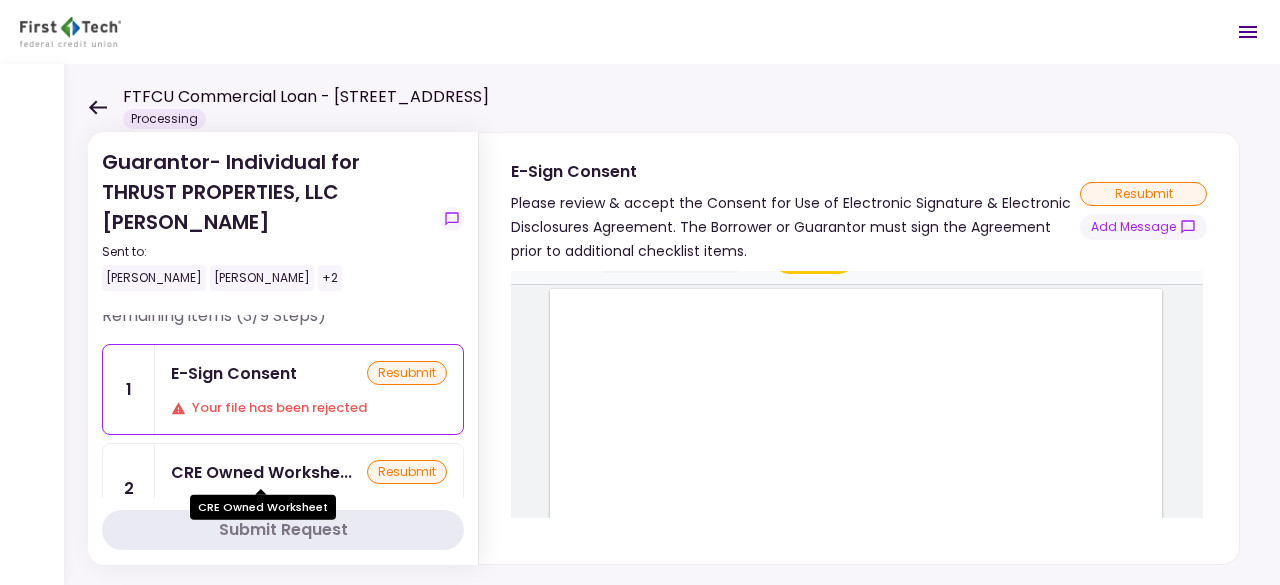 click on "CRE Owned Workshe..." at bounding box center (261, 472) 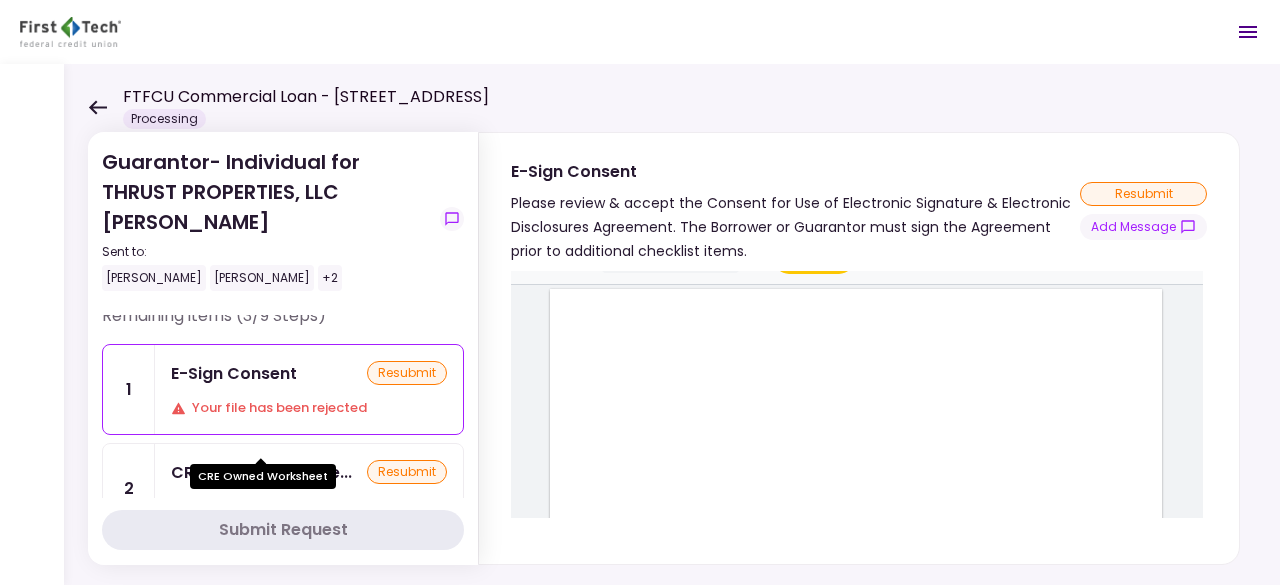 scroll, scrollTop: 42, scrollLeft: 0, axis: vertical 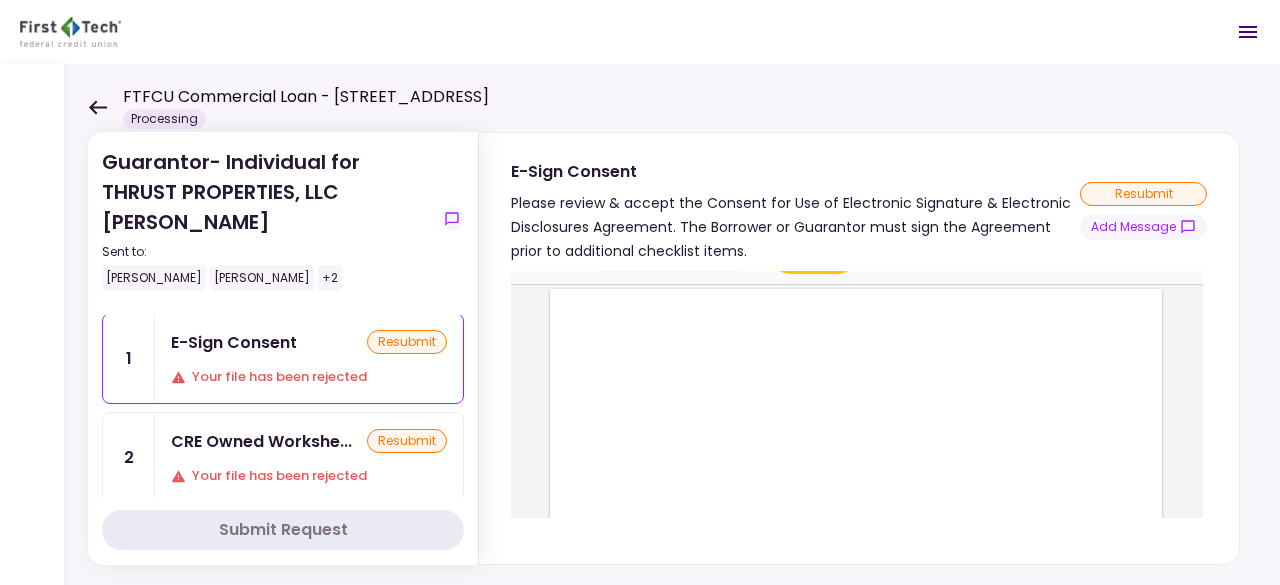 click on "Your file has been rejected" at bounding box center [309, 476] 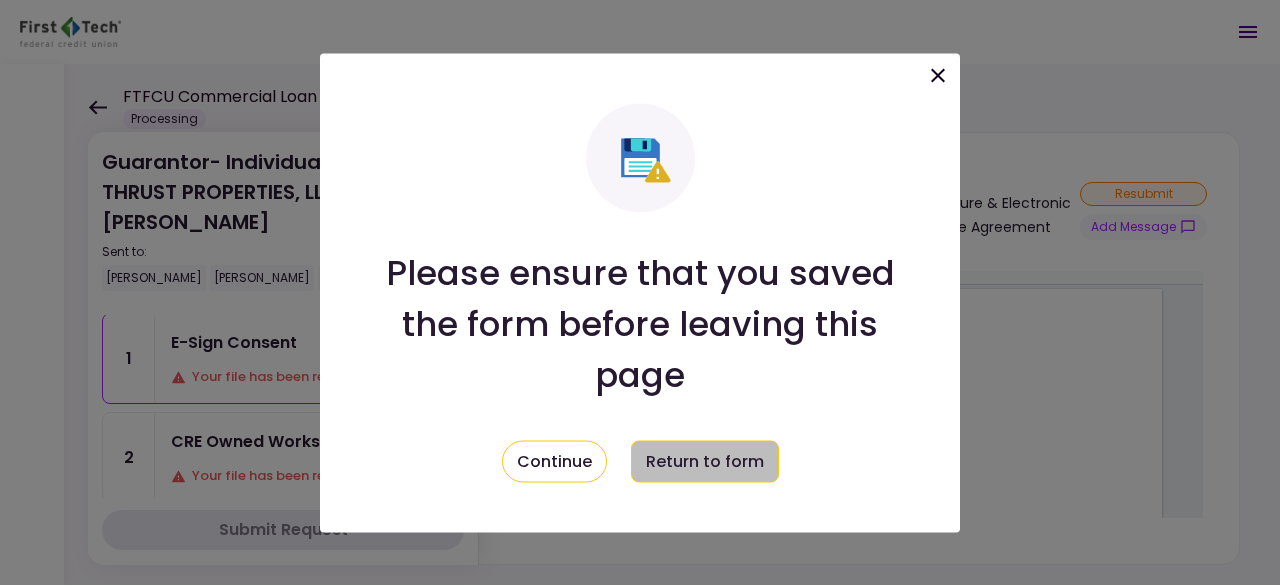 click on "Return to form" at bounding box center (705, 461) 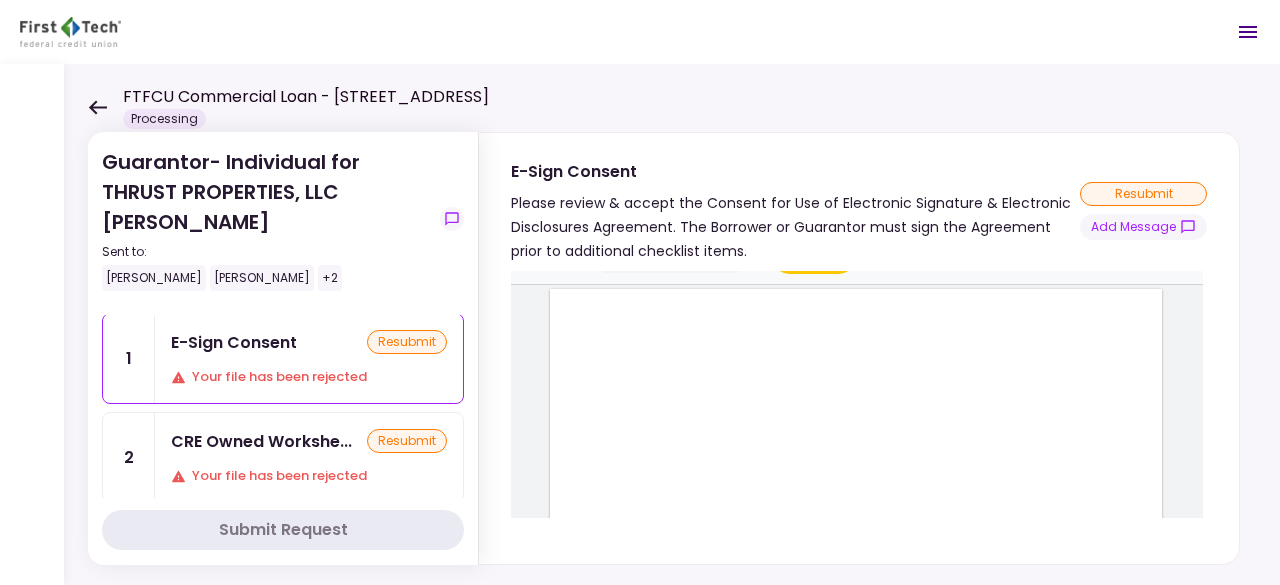 click at bounding box center (859, 413) 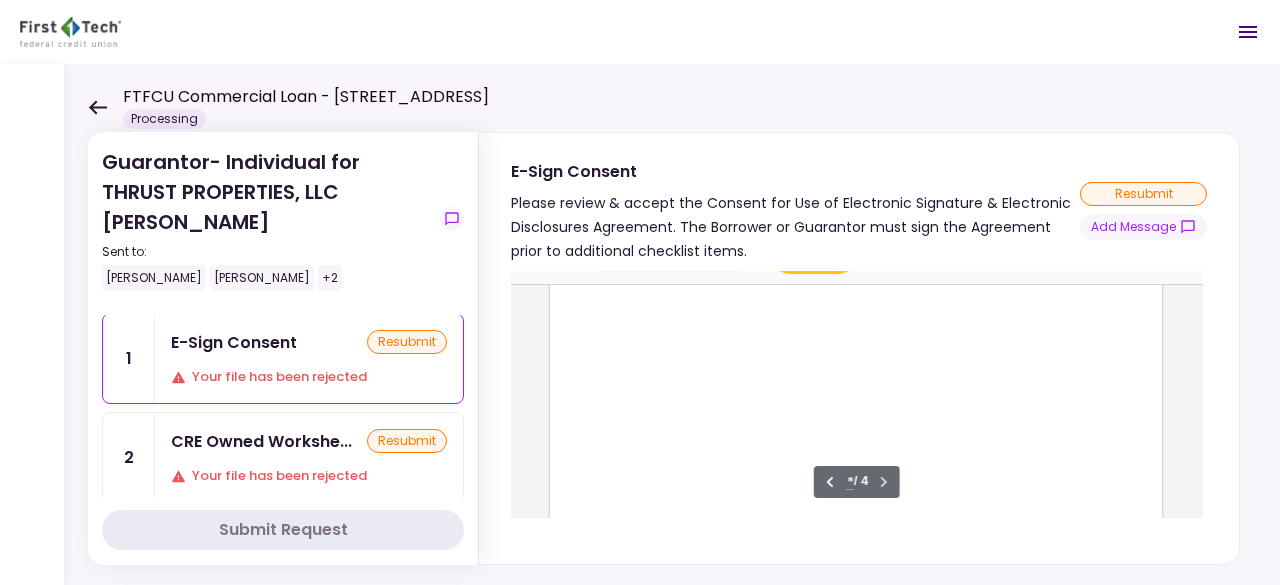 scroll, scrollTop: 2964, scrollLeft: 0, axis: vertical 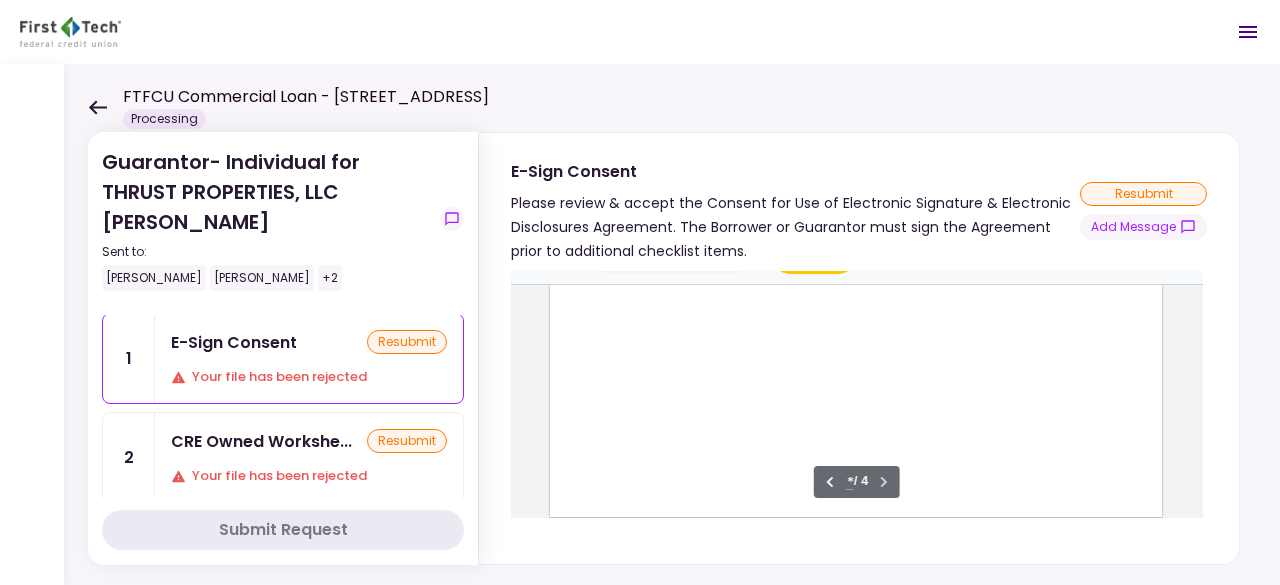 click on "Sign here" at bounding box center (856, 121) 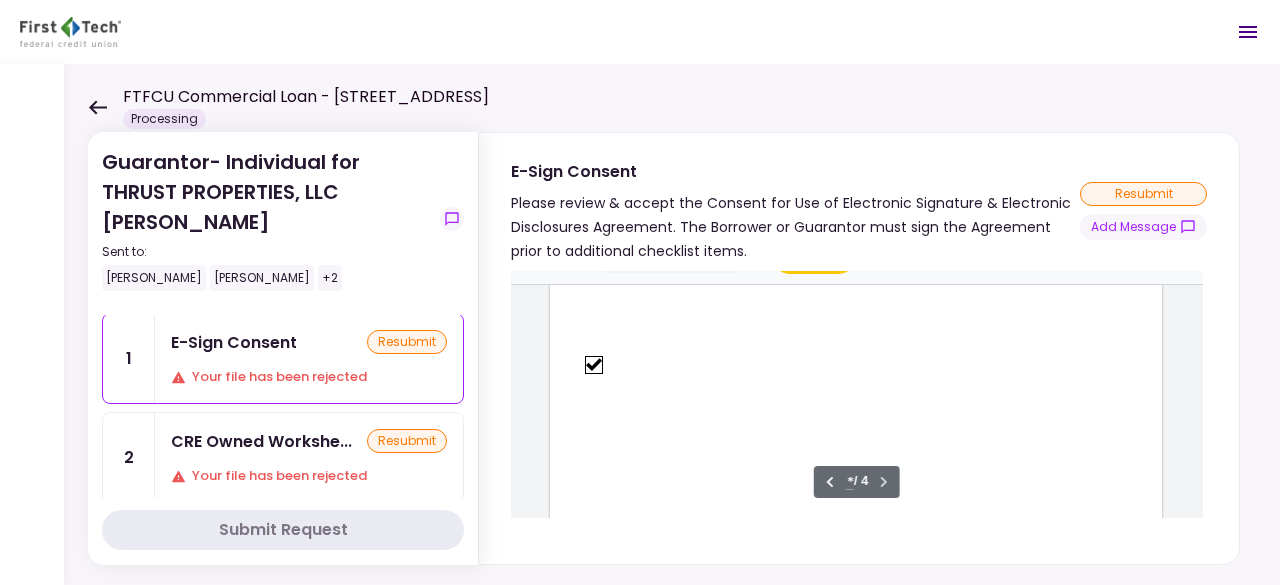 scroll, scrollTop: 2719, scrollLeft: 0, axis: vertical 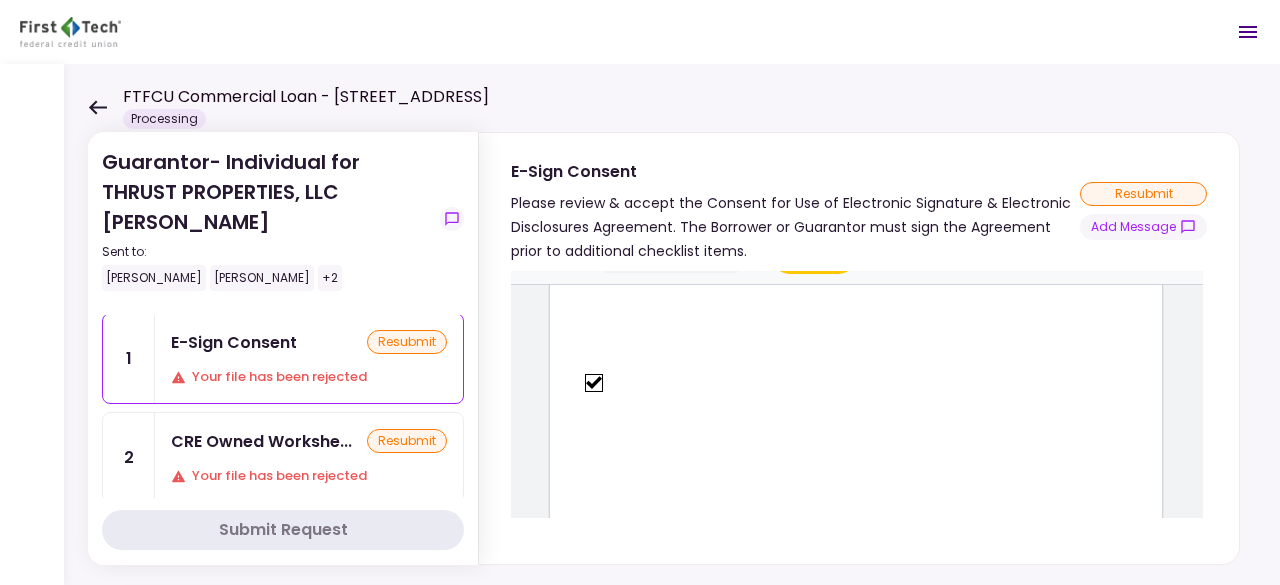 click on "Sign here" at bounding box center (659, 455) 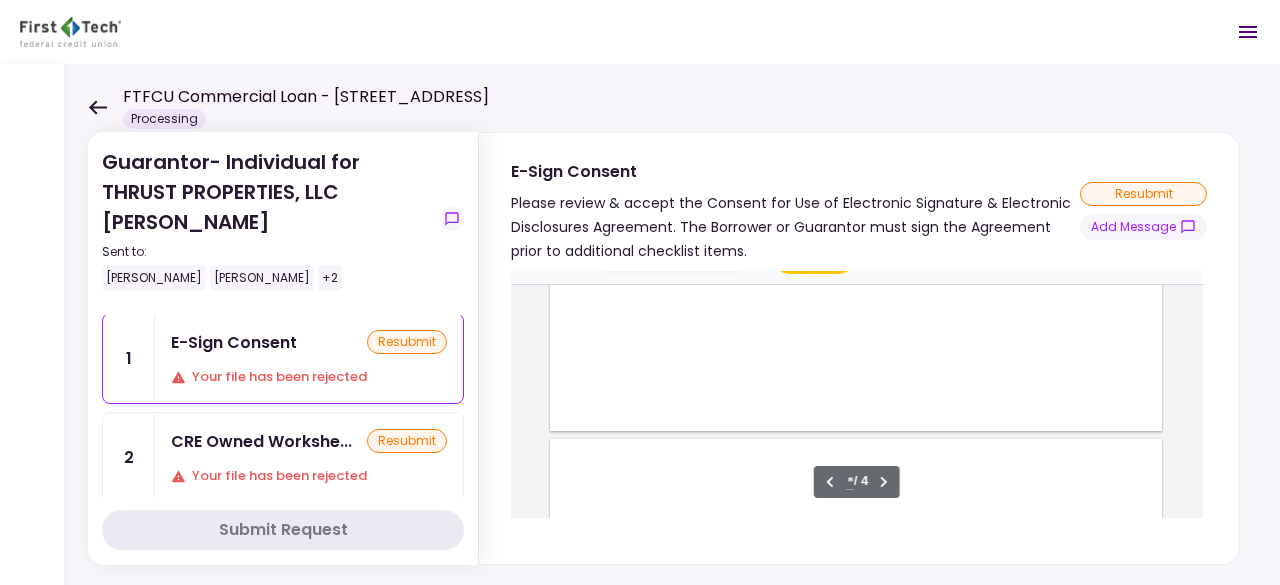 type on "*" 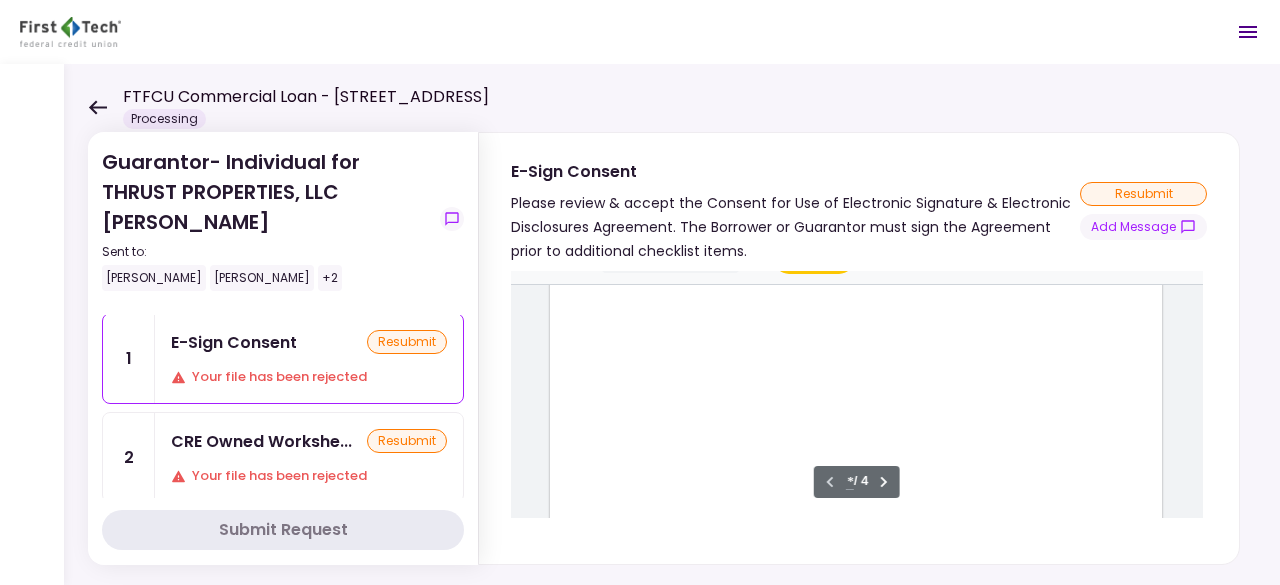 scroll, scrollTop: 0, scrollLeft: 0, axis: both 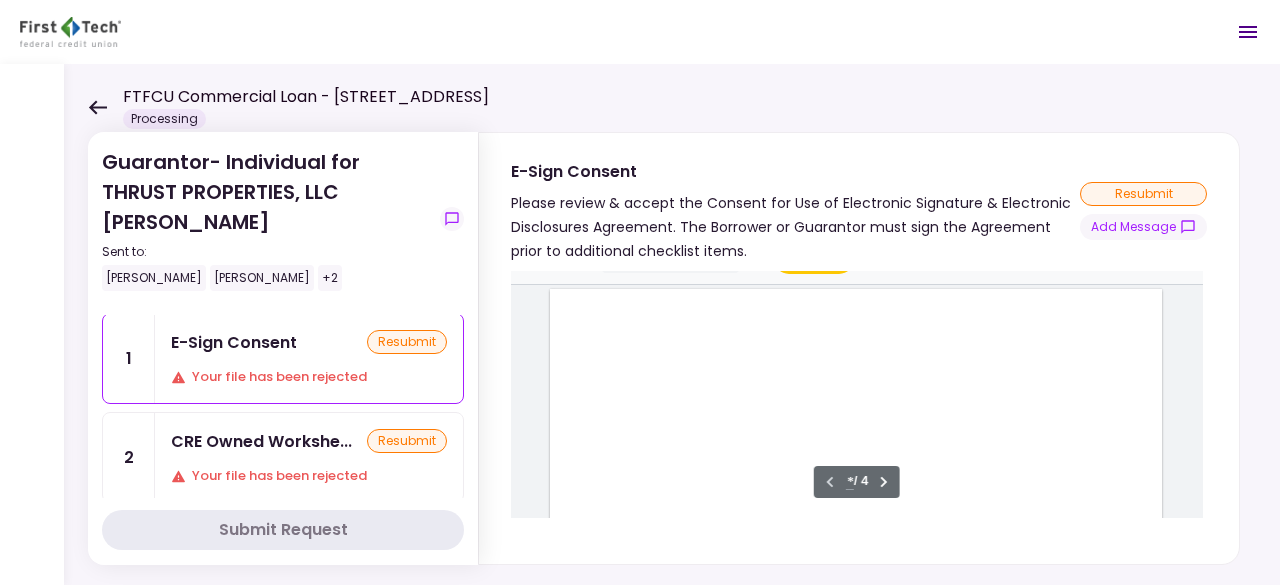 click at bounding box center [859, 413] 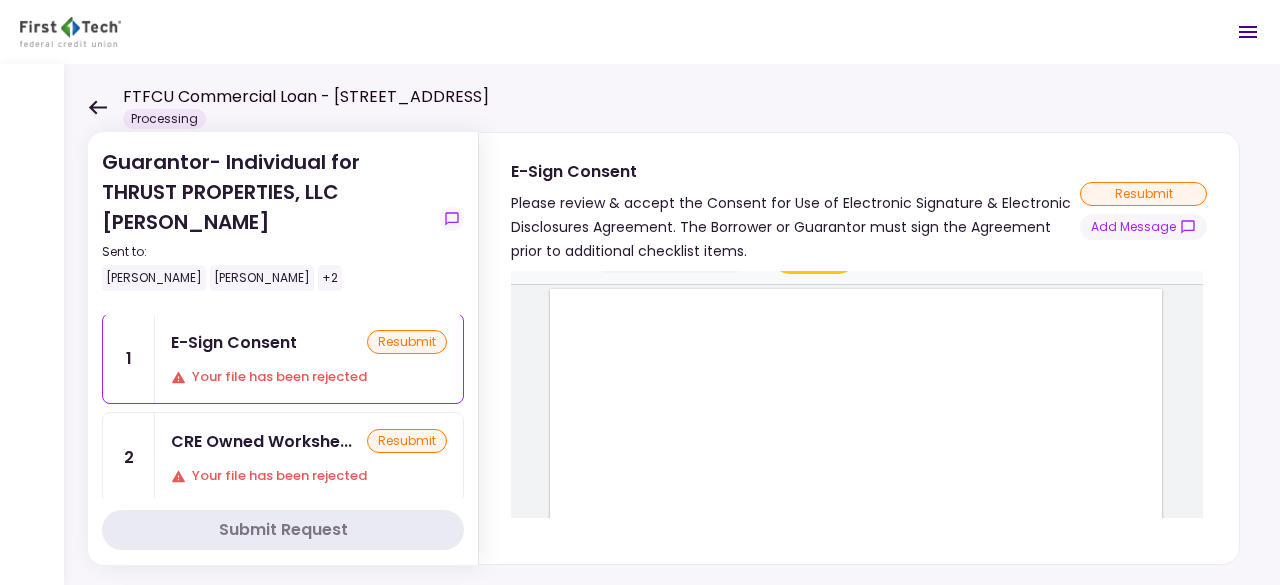 click at bounding box center [859, 413] 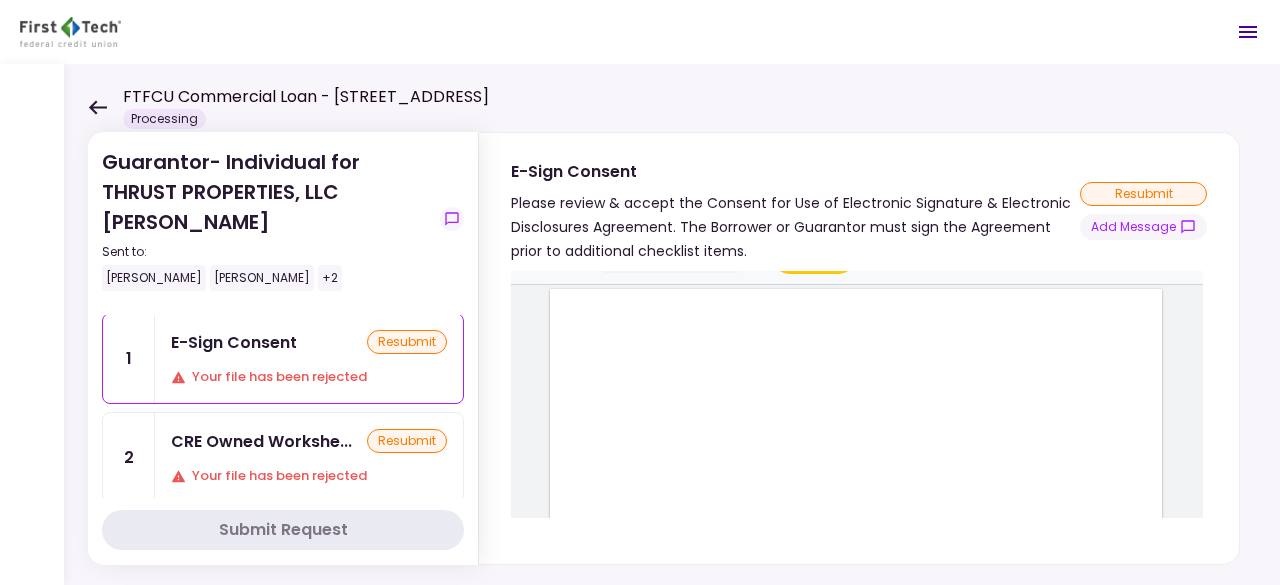 click on "Your file has been rejected" at bounding box center (309, 476) 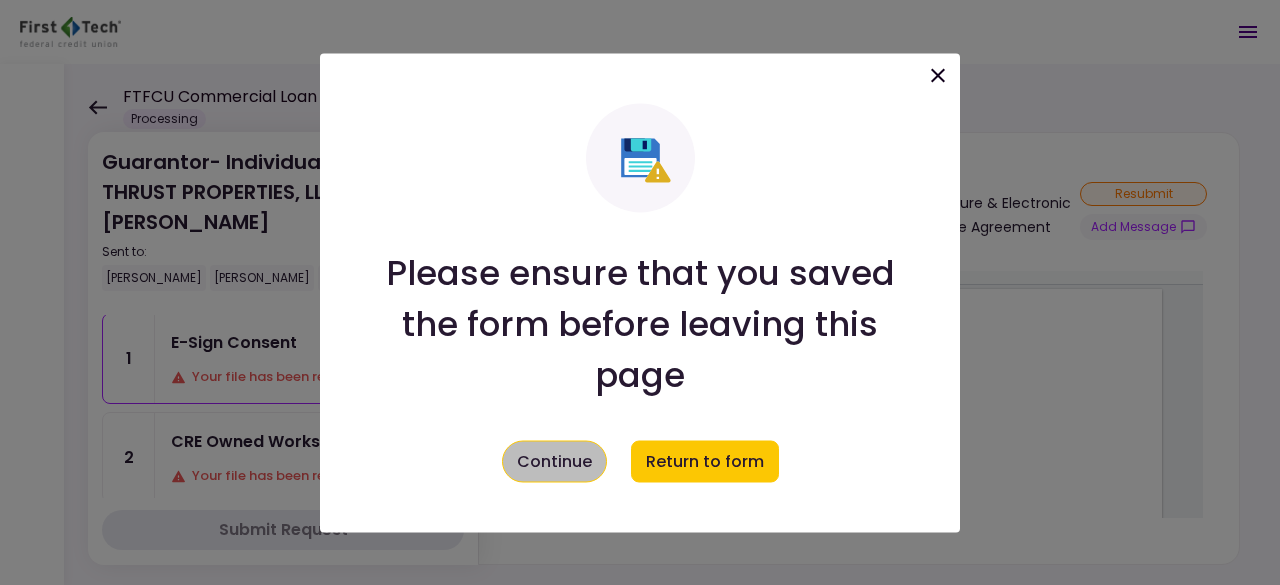 click on "Continue" at bounding box center (554, 461) 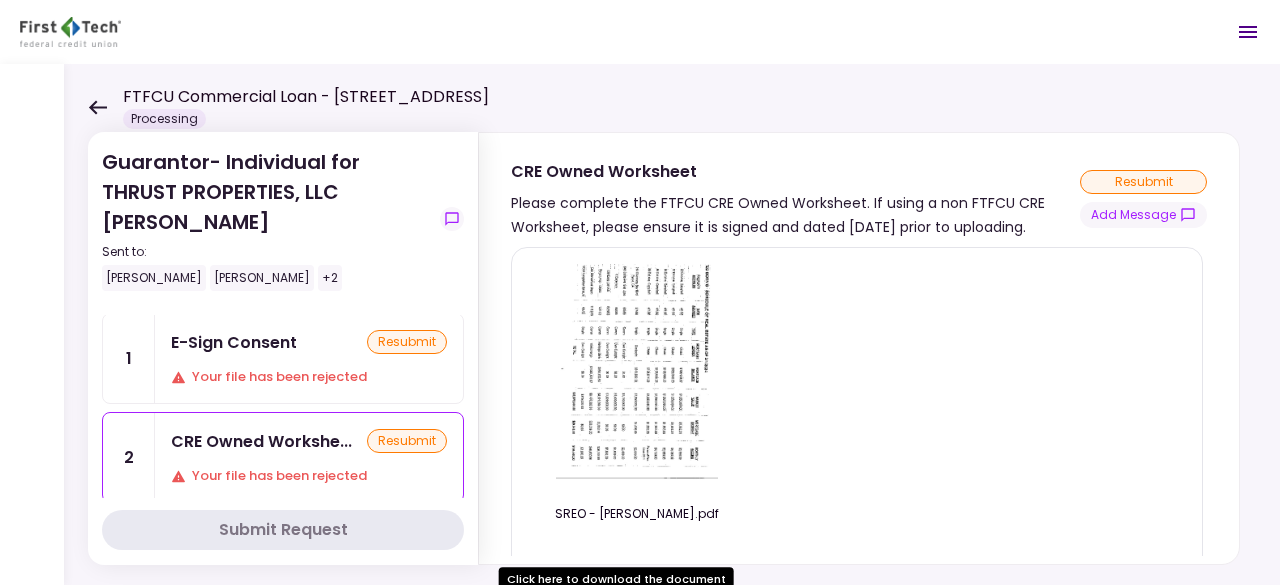 click on "Your file has been rejected" at bounding box center (309, 377) 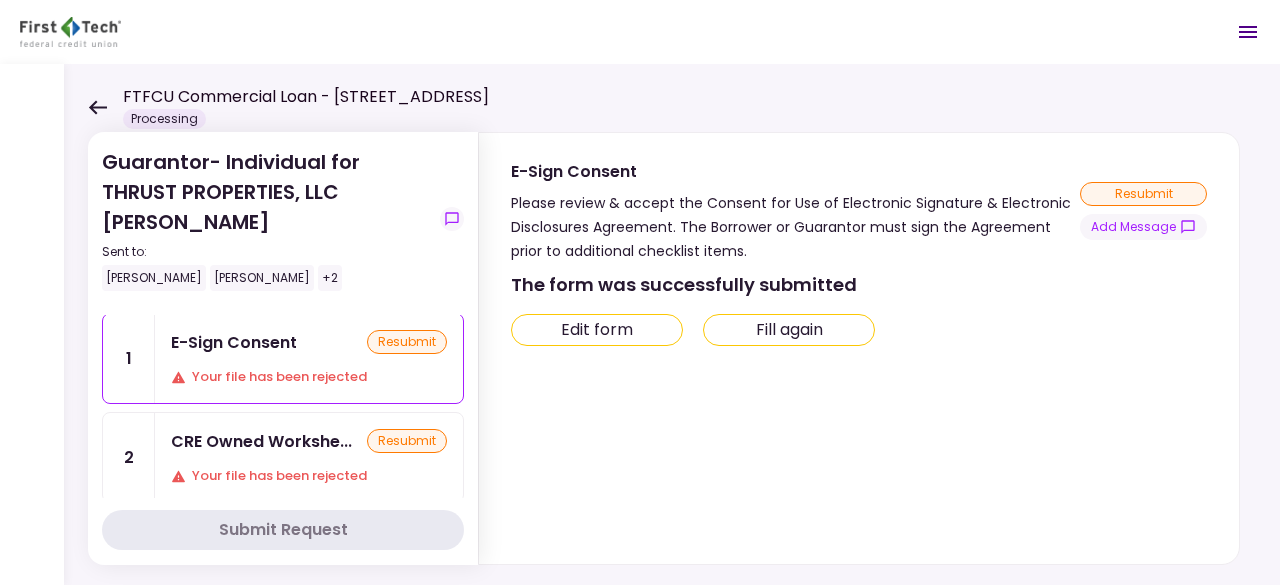 click on "Edit form" at bounding box center (597, 330) 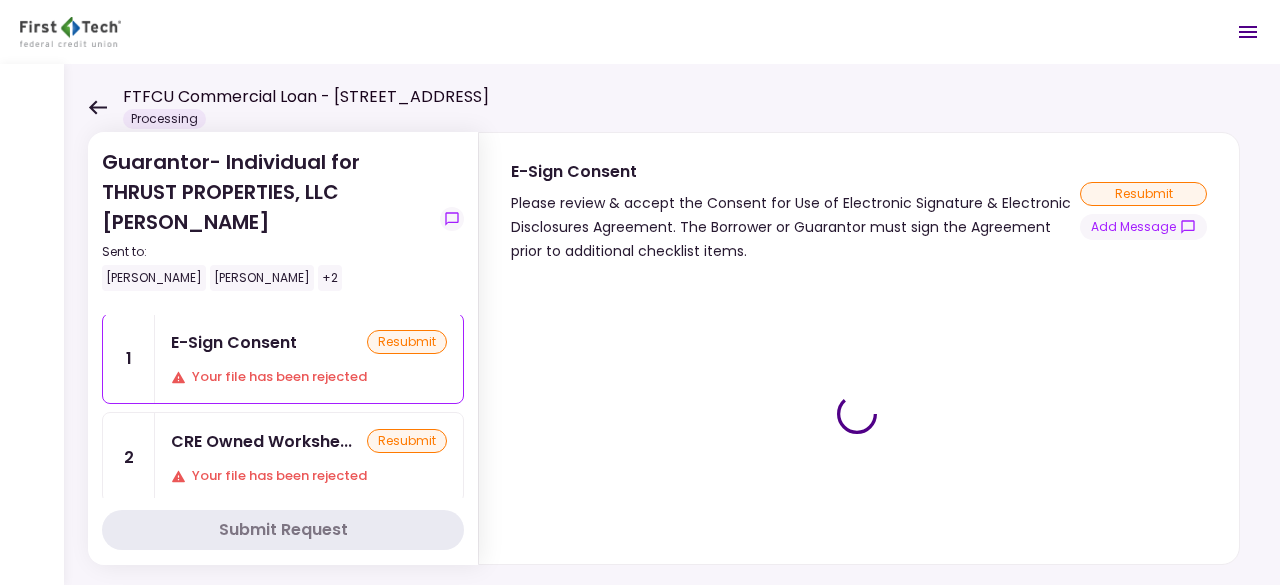 type on "***" 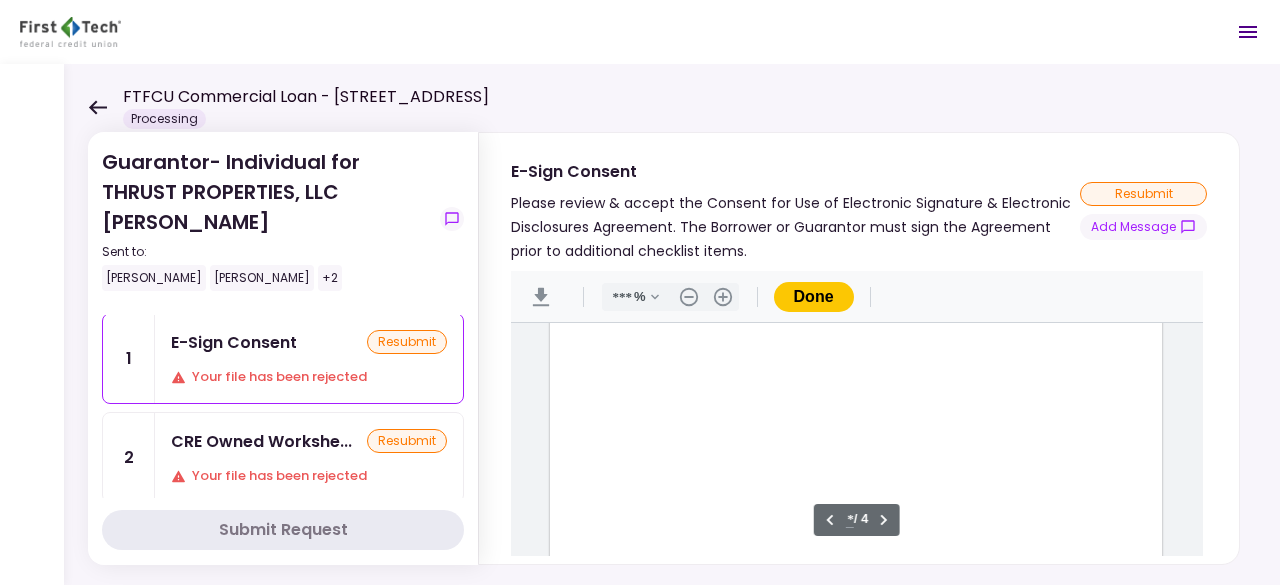type on "*" 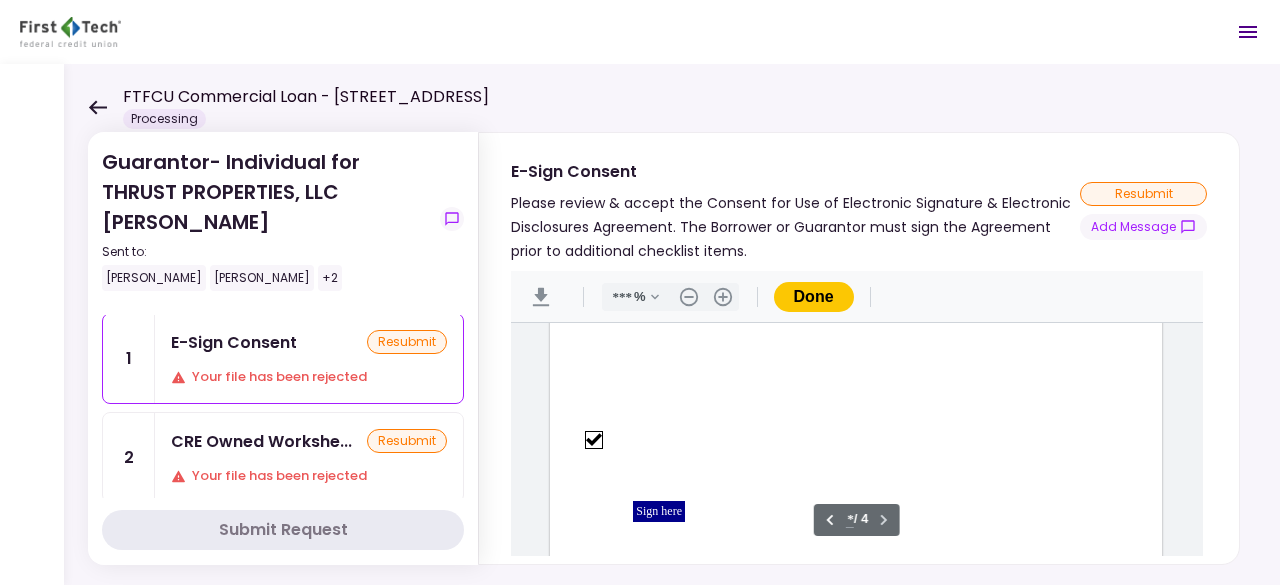scroll, scrollTop: 2701, scrollLeft: 0, axis: vertical 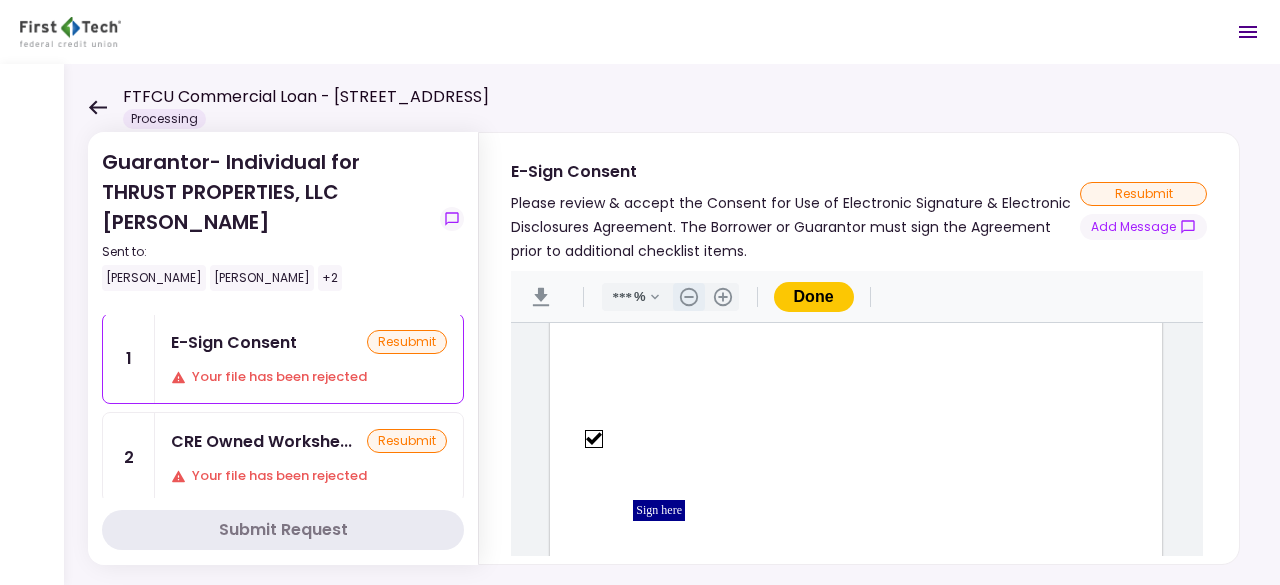click on ".cls-1{fill:#abb0c4;} icon - header - zoom - out - line" at bounding box center [689, 297] 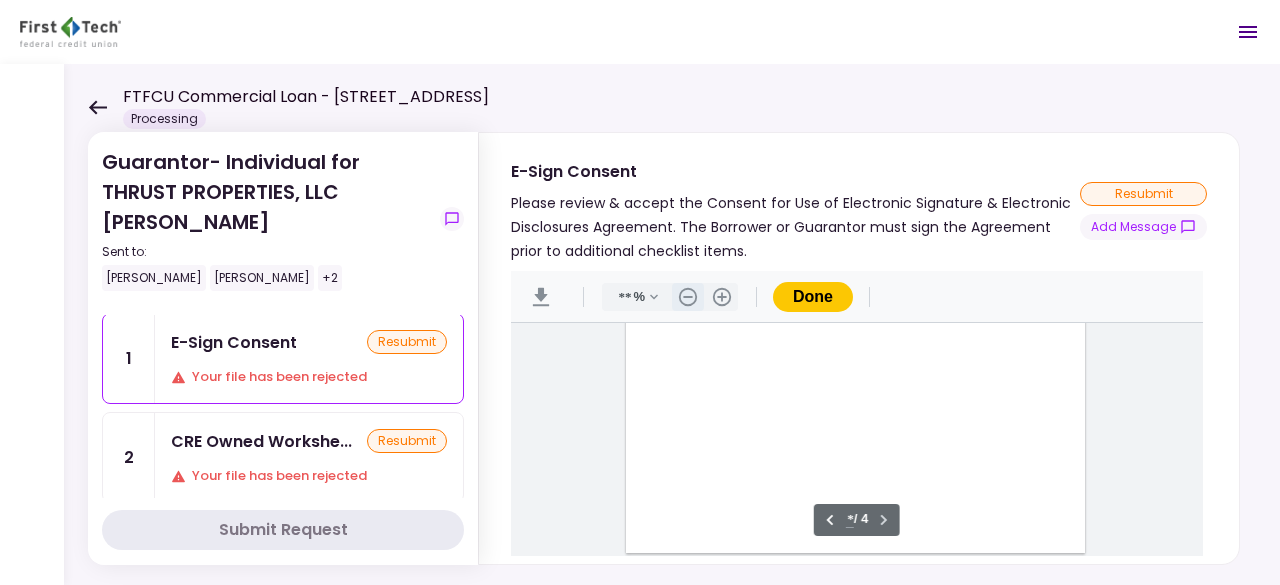 scroll, scrollTop: 1966, scrollLeft: 0, axis: vertical 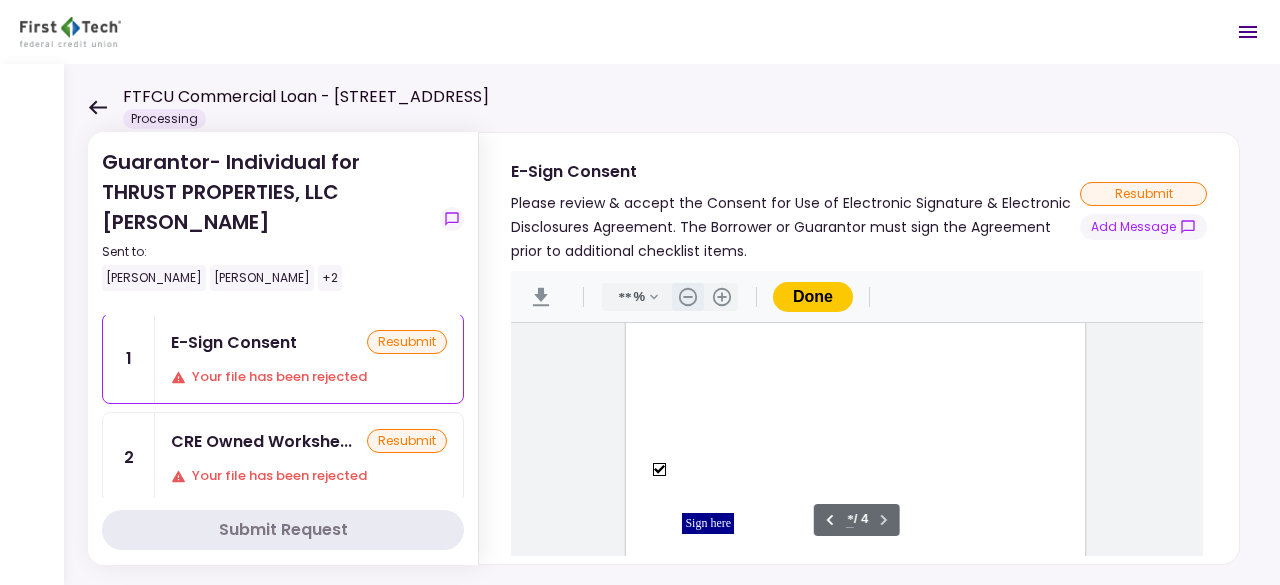 click on ".cls-1{fill:#abb0c4;} icon - header - zoom - out - line" at bounding box center (688, 297) 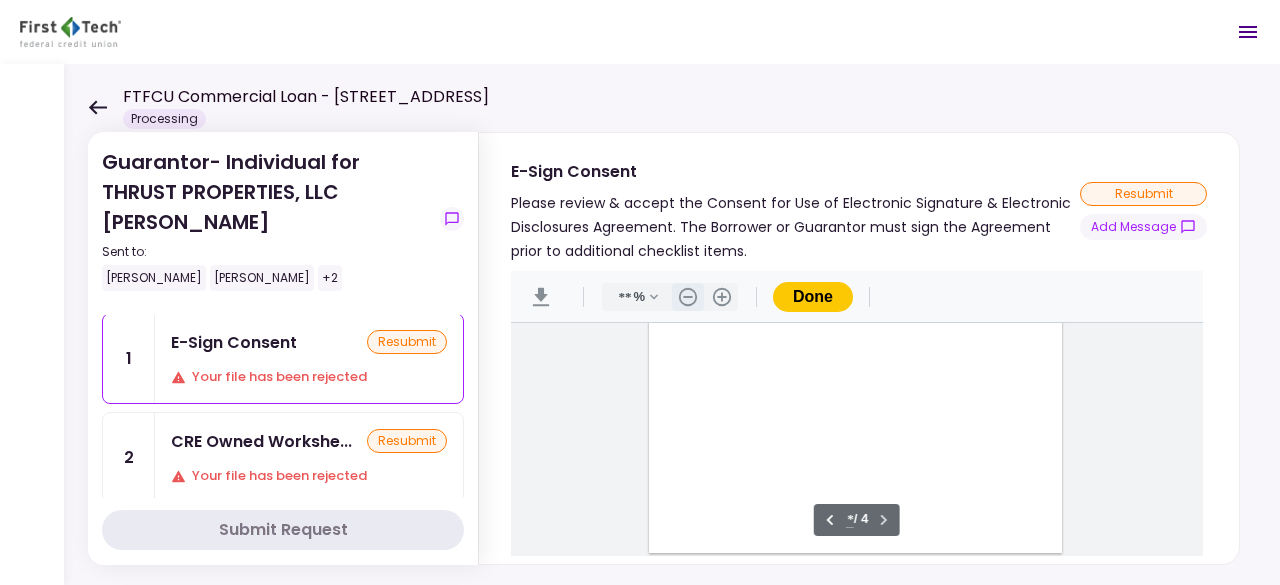 scroll, scrollTop: 1745, scrollLeft: 0, axis: vertical 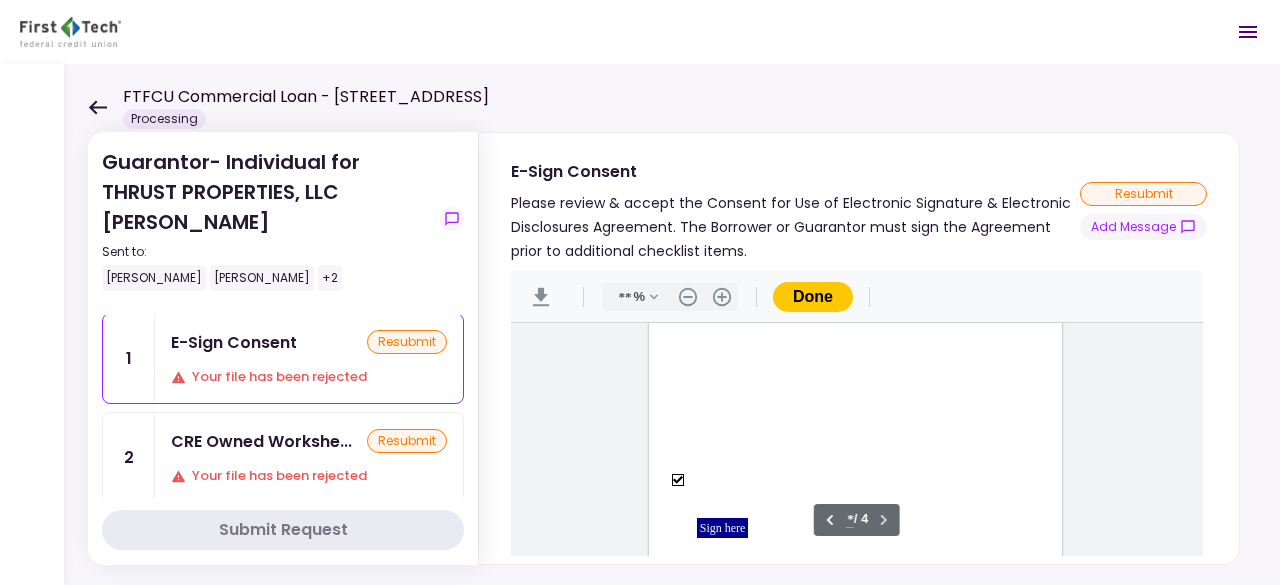 click on "Sign here" at bounding box center [723, 528] 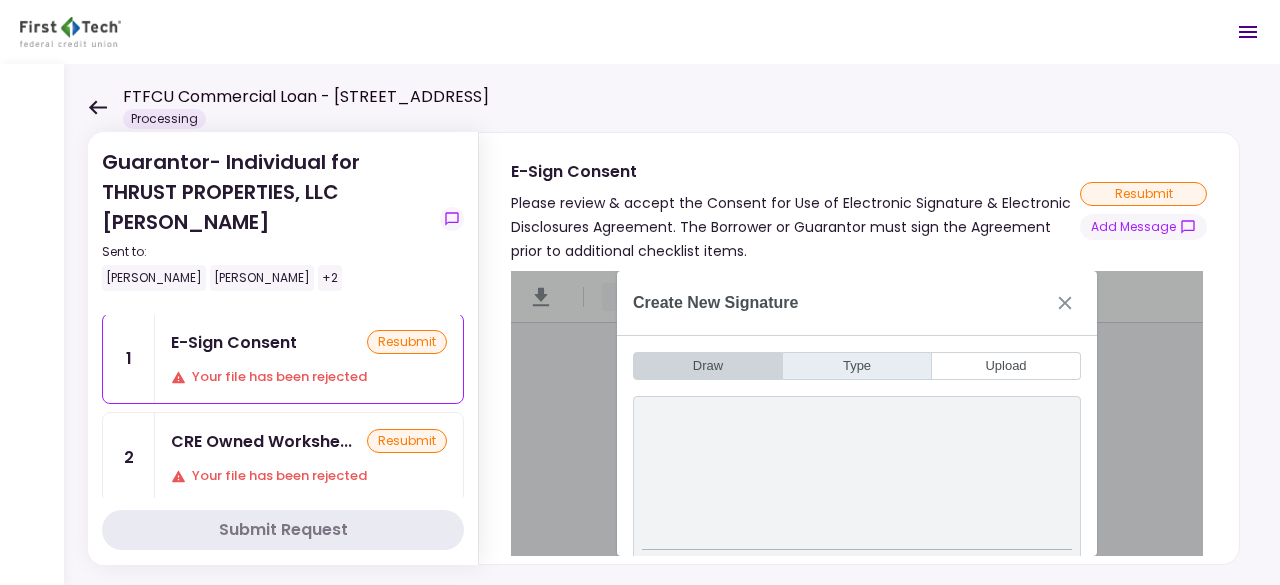 click on "Type" at bounding box center [857, 366] 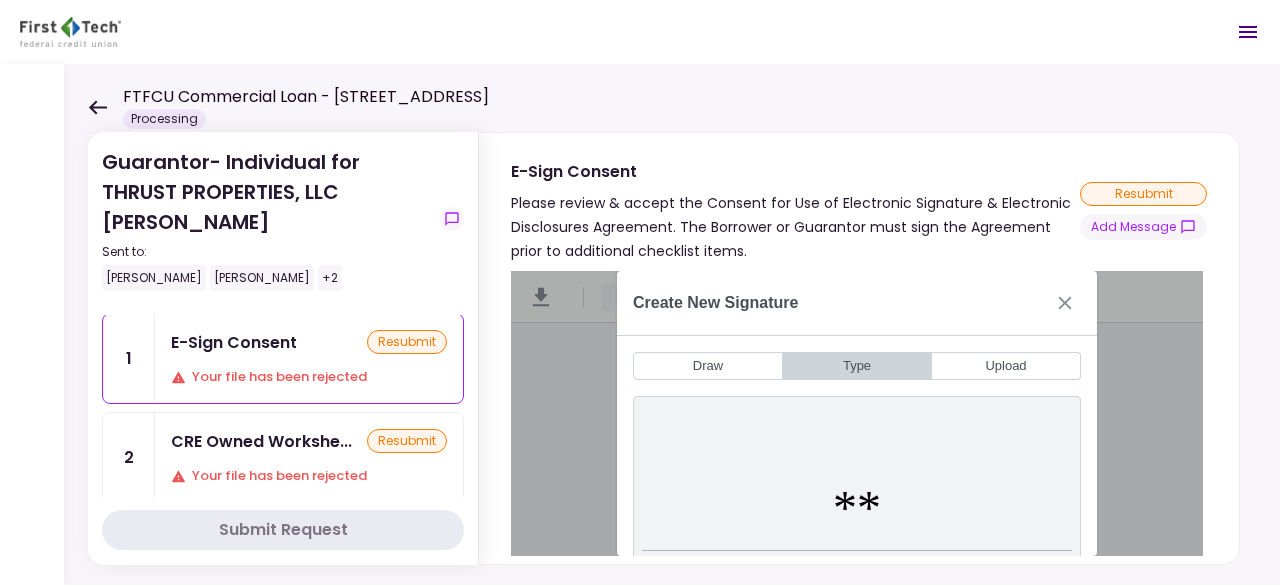 type on "*" 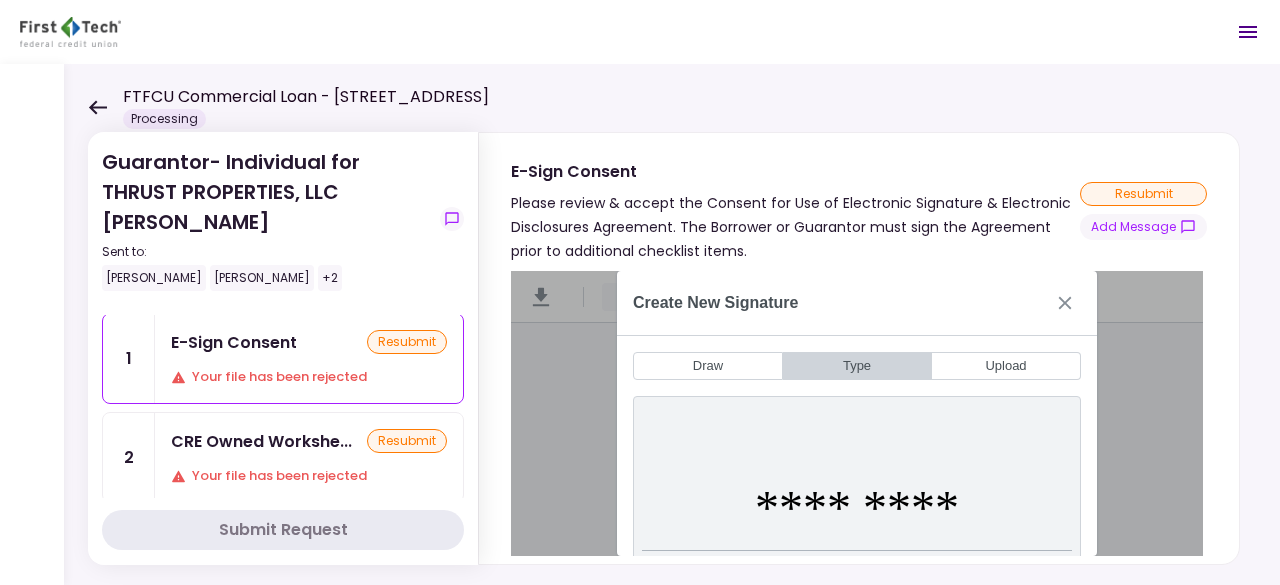 type on "*********" 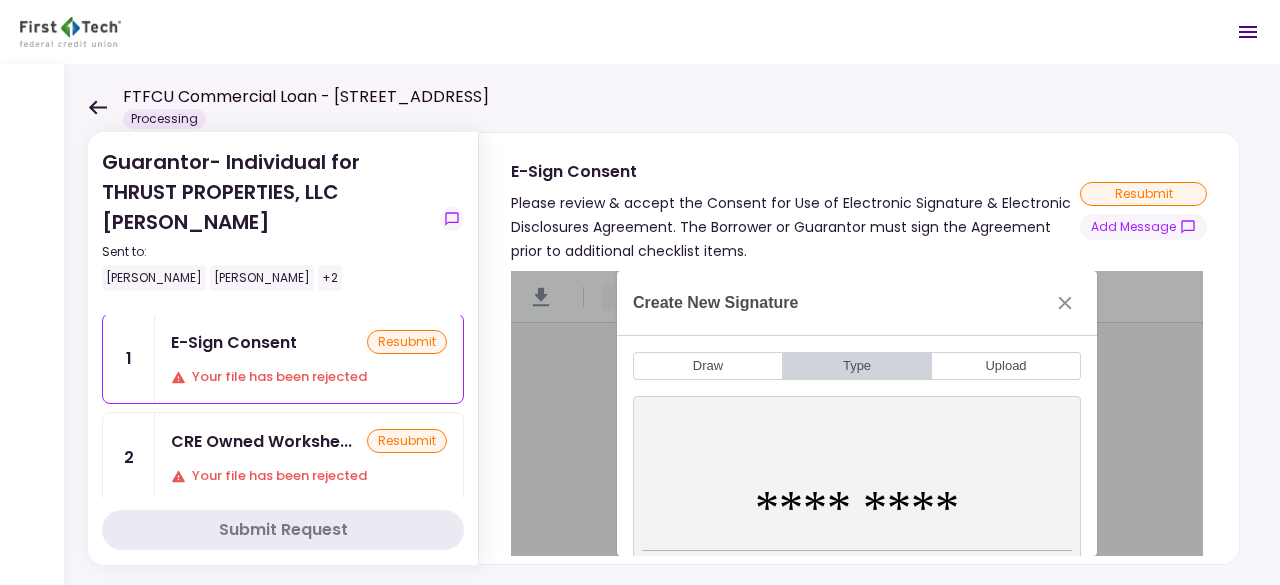 click on "*********" at bounding box center (857, 508) 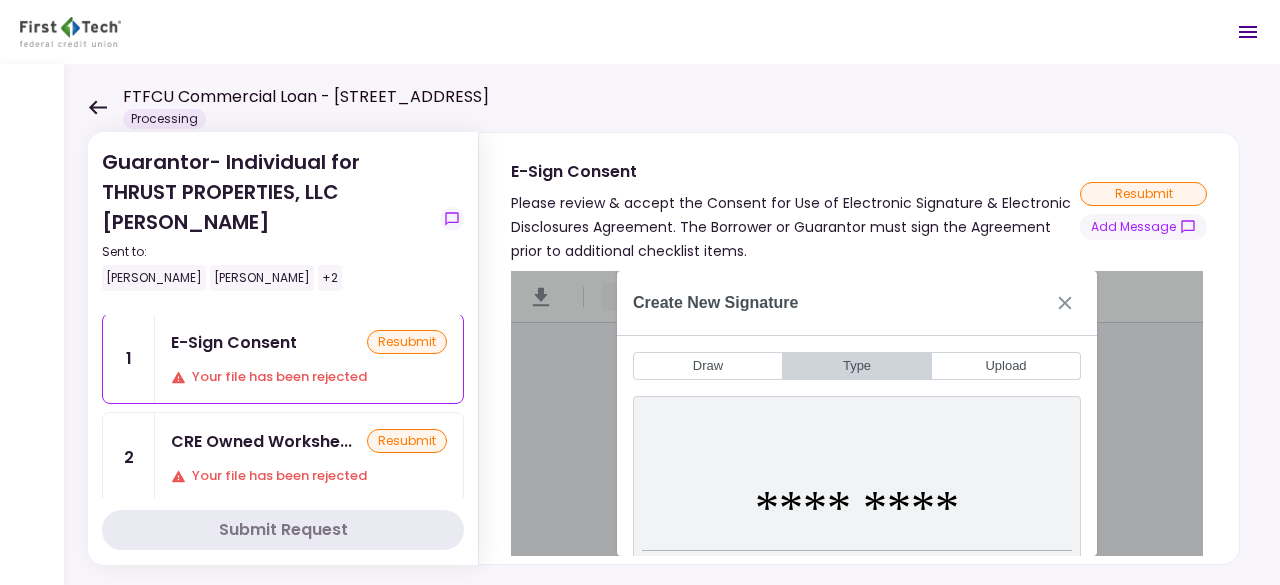 scroll, scrollTop: 27, scrollLeft: 0, axis: vertical 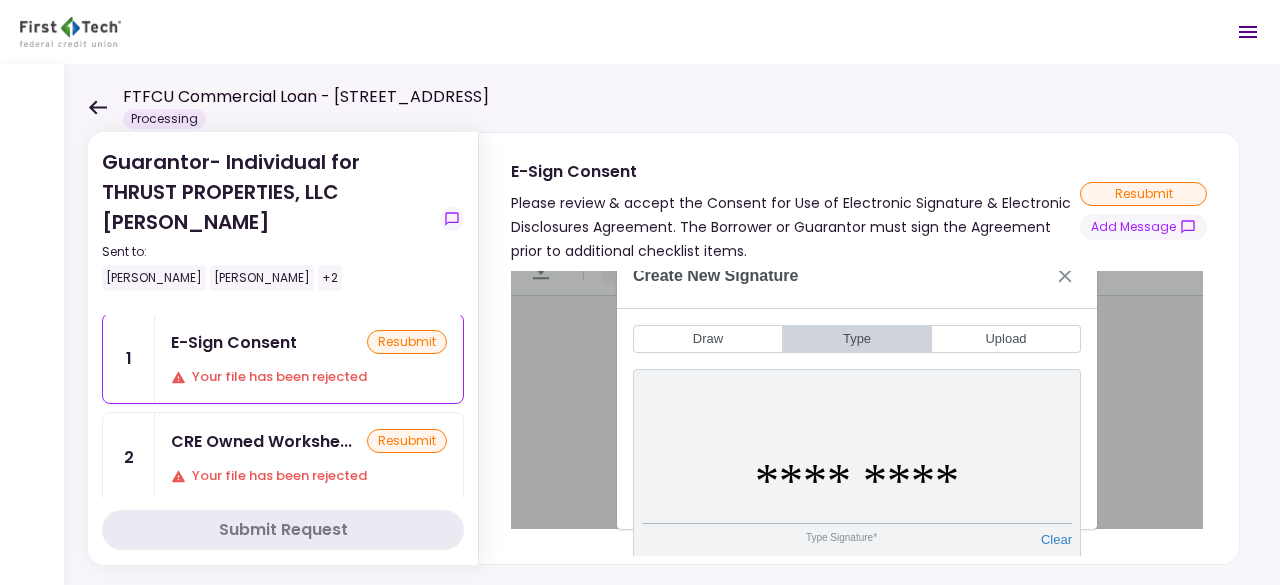 type 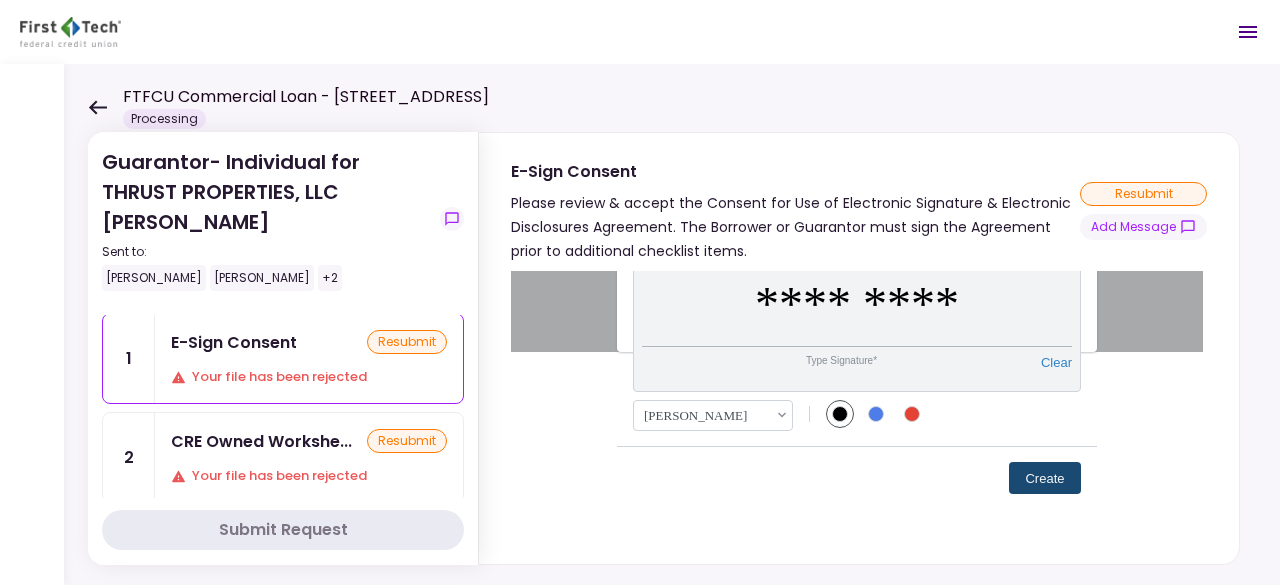 click on "Create" at bounding box center (1045, 478) 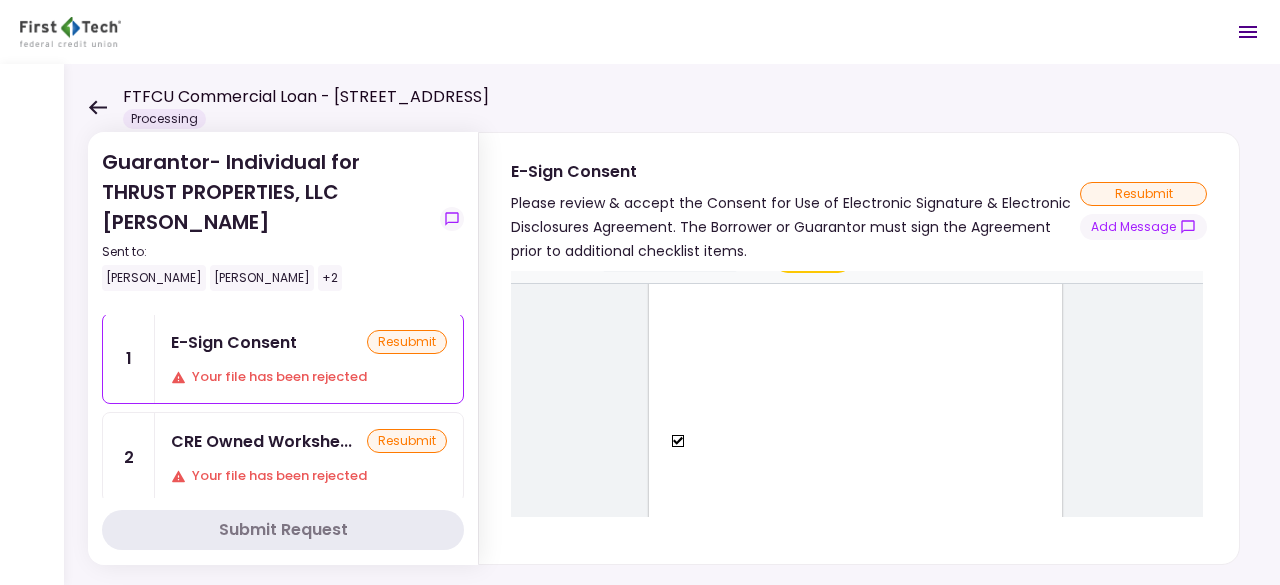 scroll, scrollTop: 38, scrollLeft: 0, axis: vertical 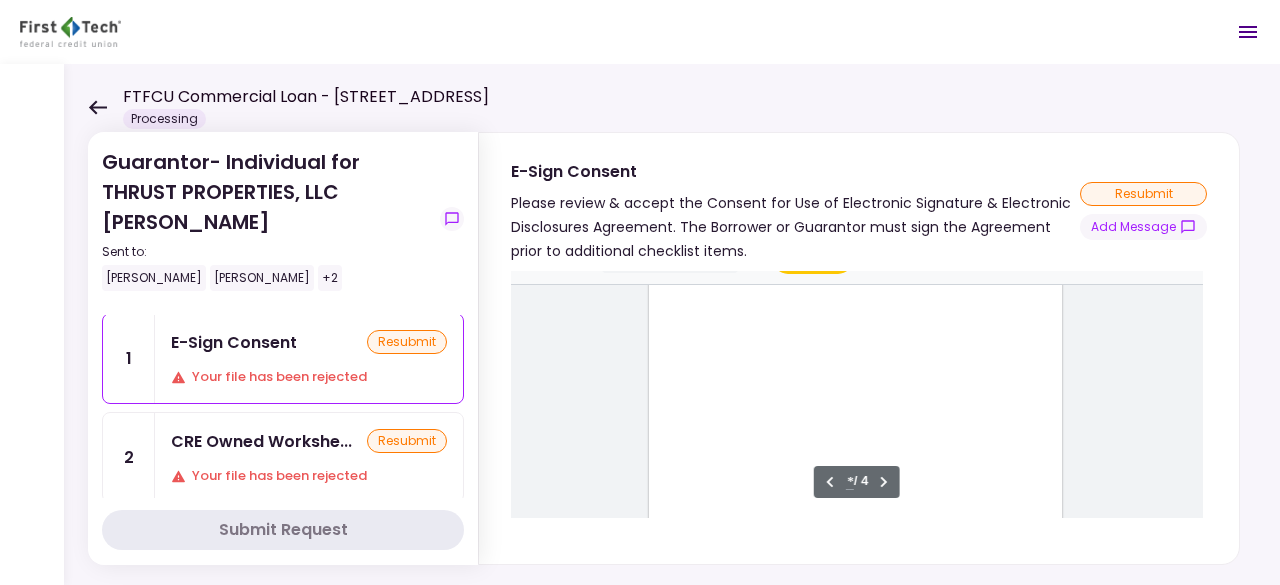 type on "*" 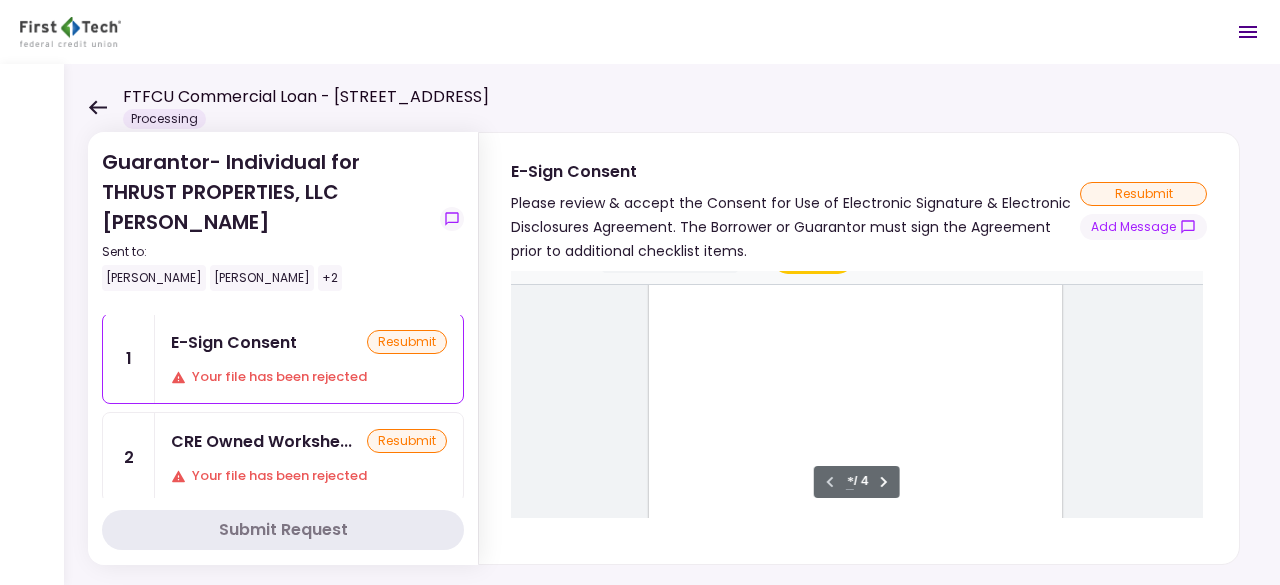 scroll, scrollTop: 0, scrollLeft: 0, axis: both 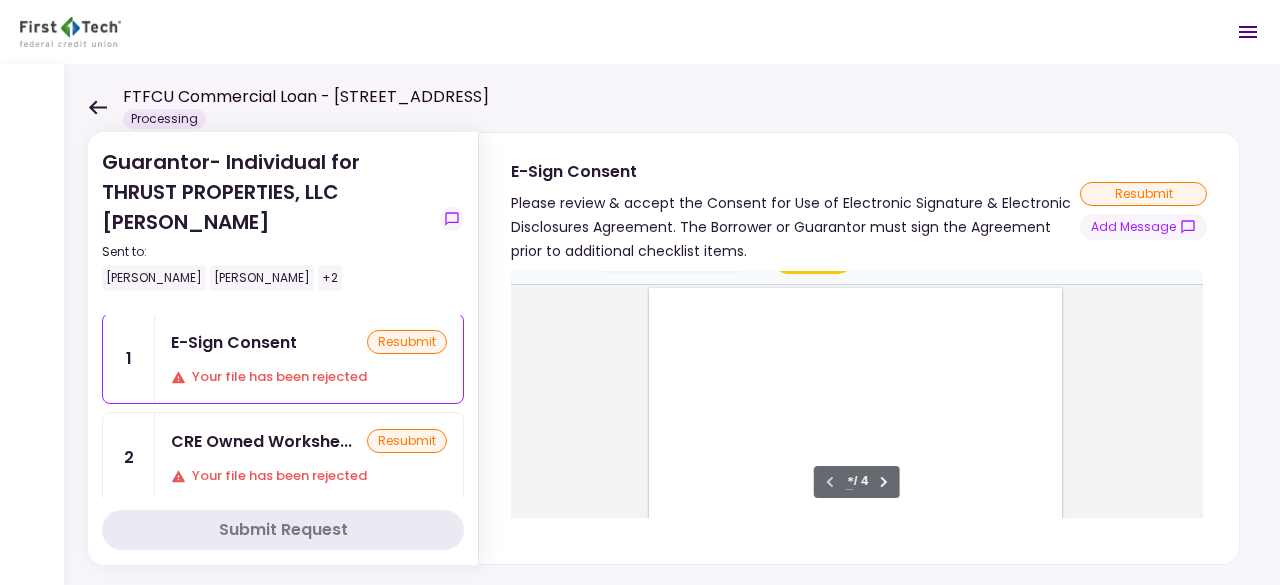 click at bounding box center [859, 413] 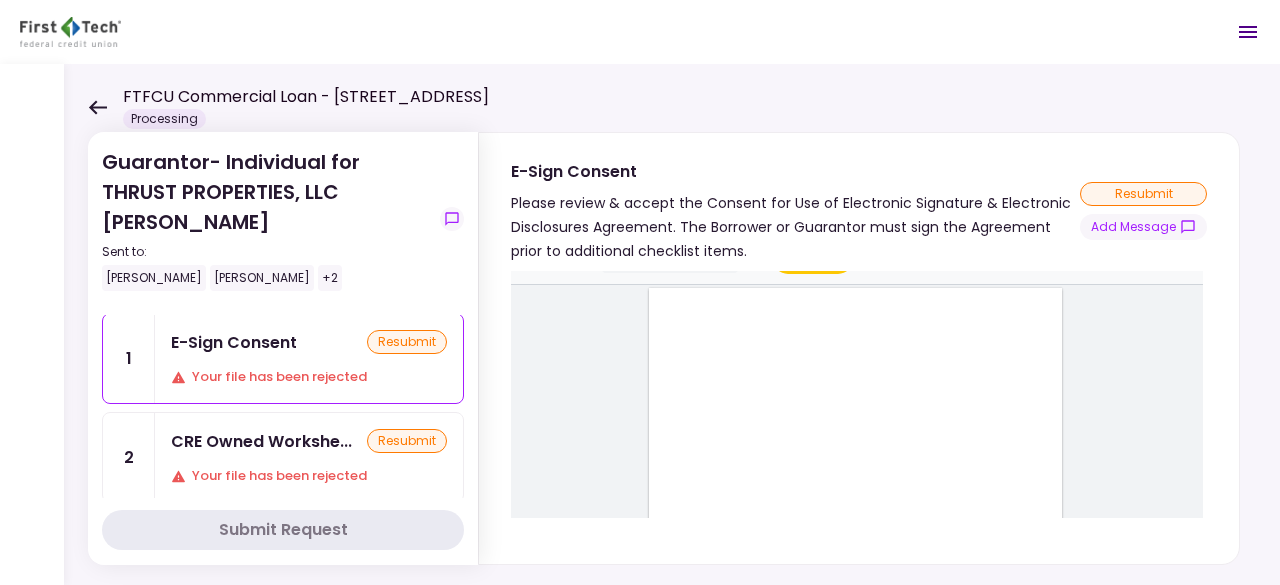 click at bounding box center (859, 413) 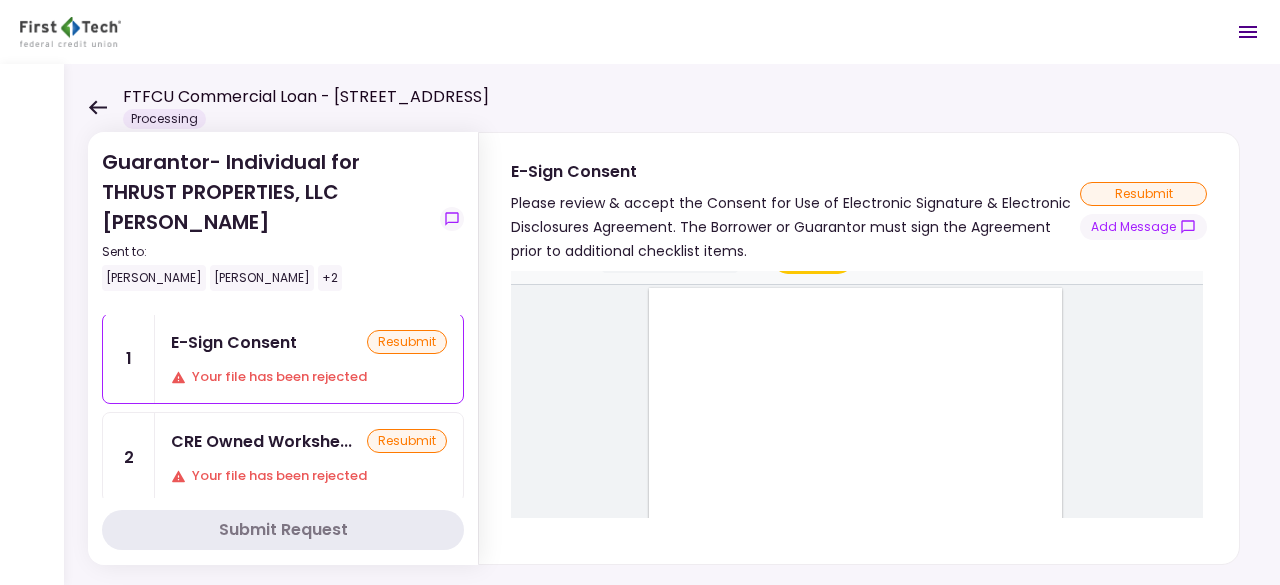 click on "Done" at bounding box center [813, 259] 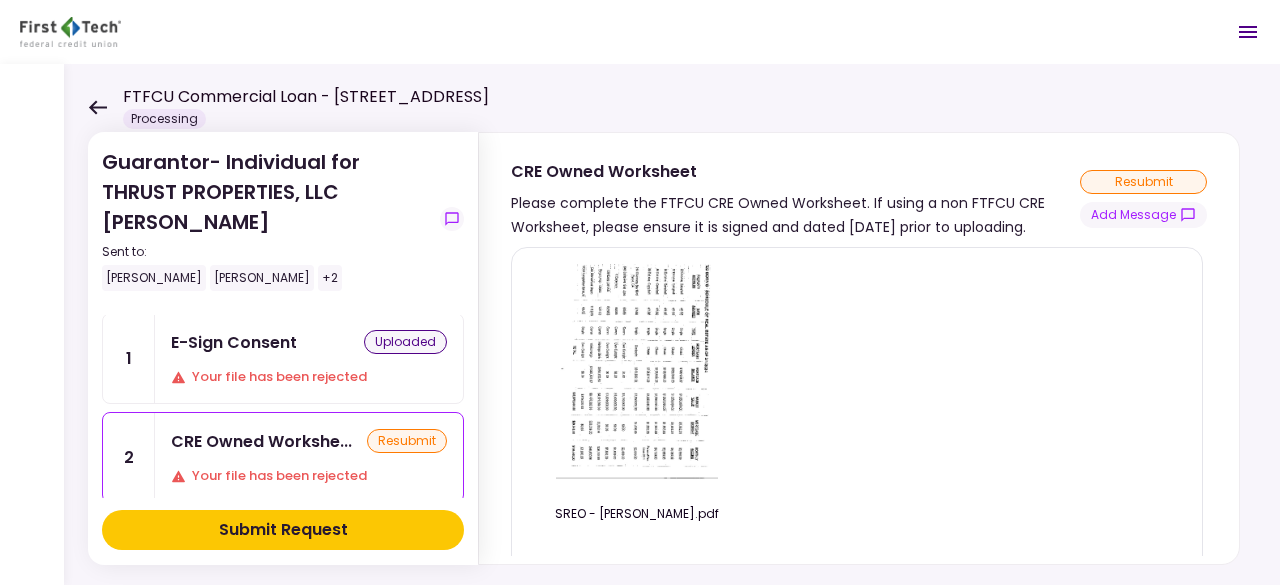 click on "Submit Request" at bounding box center [283, 530] 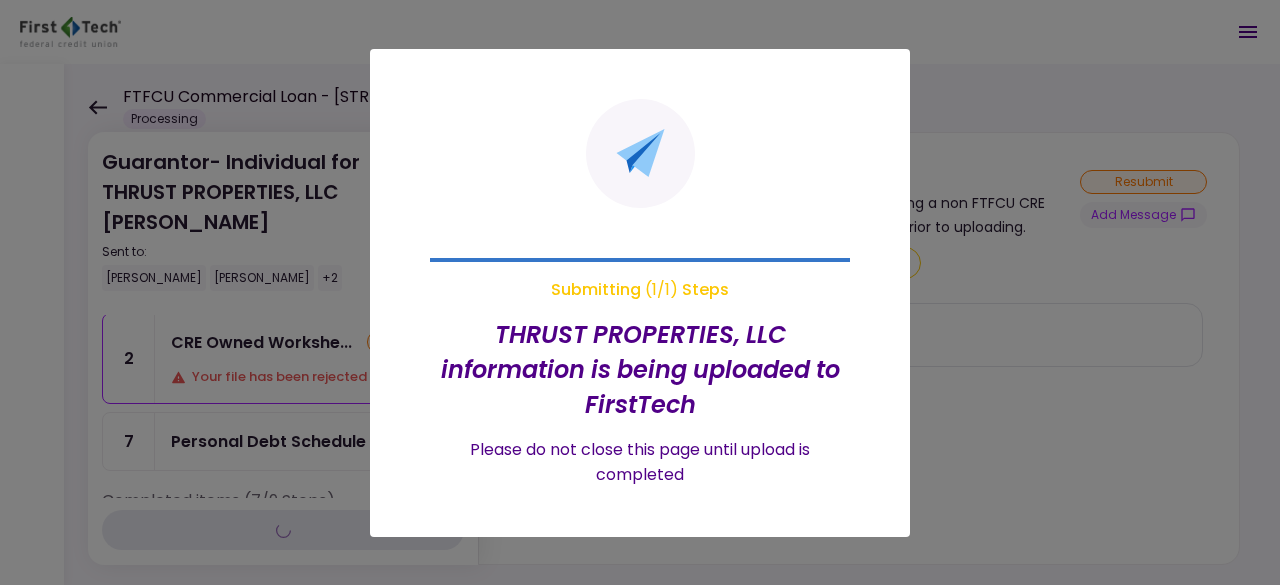 scroll, scrollTop: 0, scrollLeft: 0, axis: both 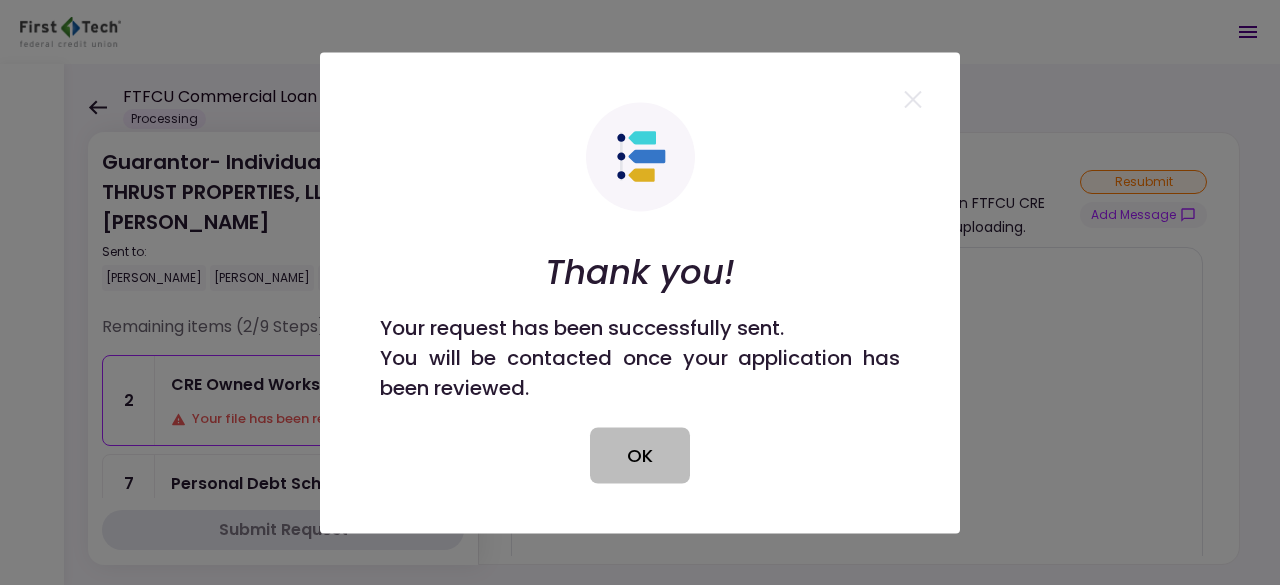 click on "OK" at bounding box center [640, 455] 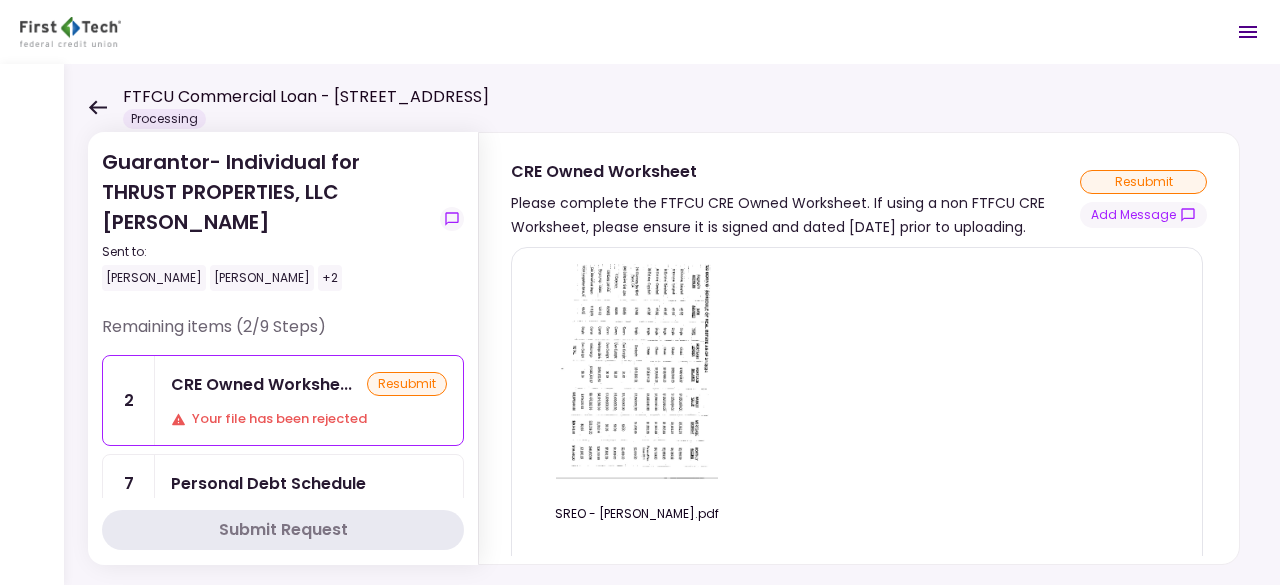 click 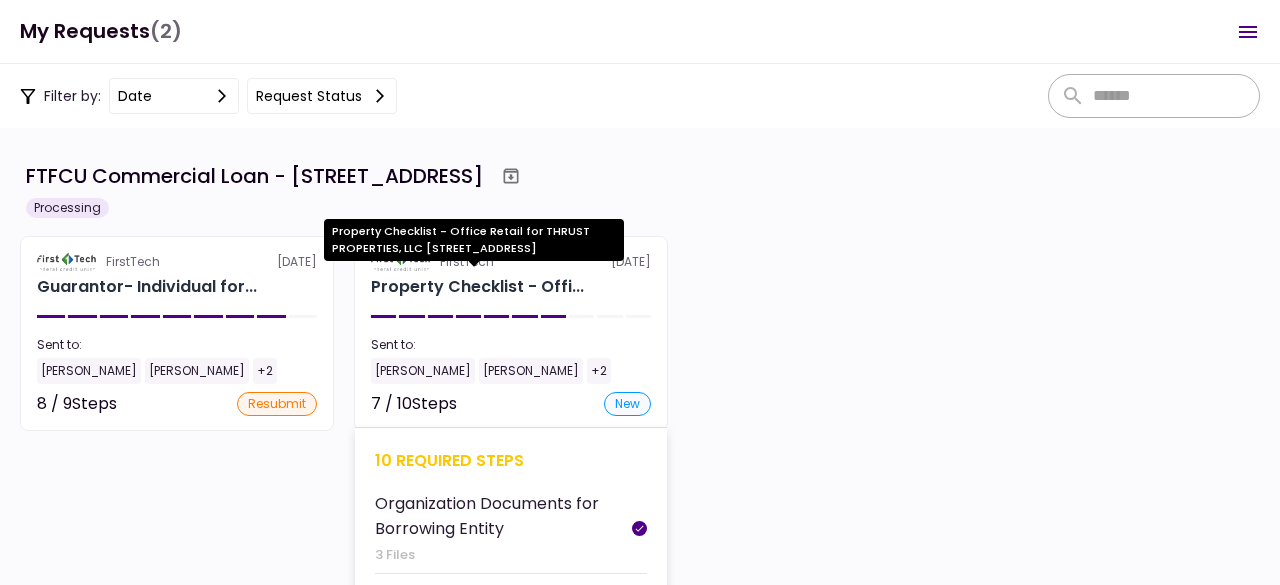 click on "Property Checklist - Offi..." at bounding box center (477, 287) 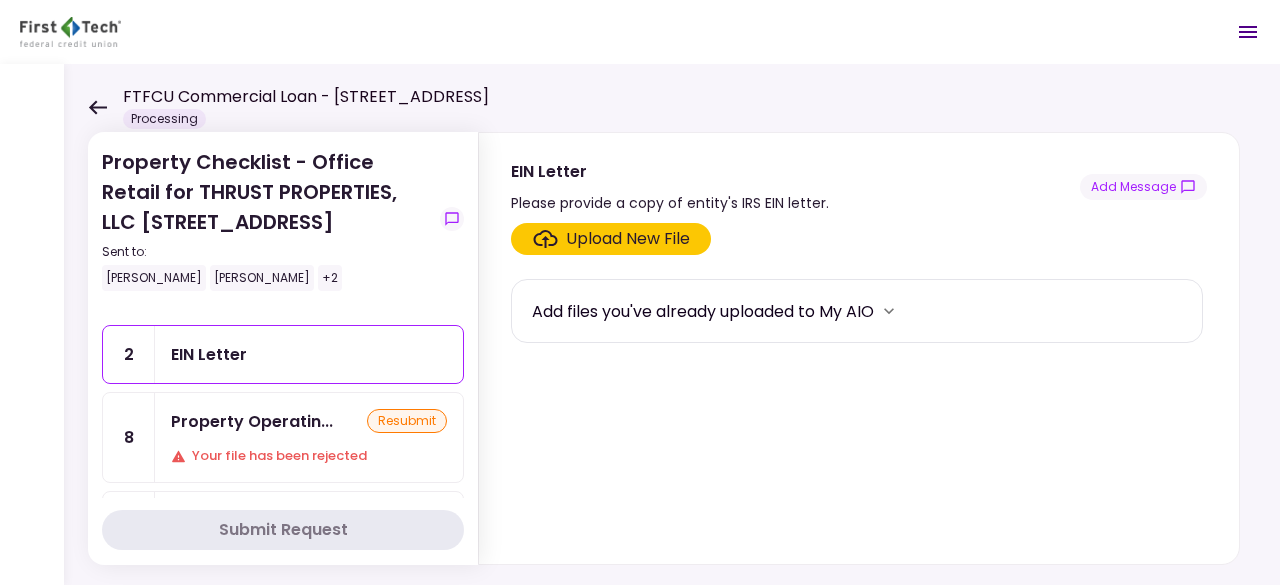 scroll, scrollTop: 0, scrollLeft: 0, axis: both 